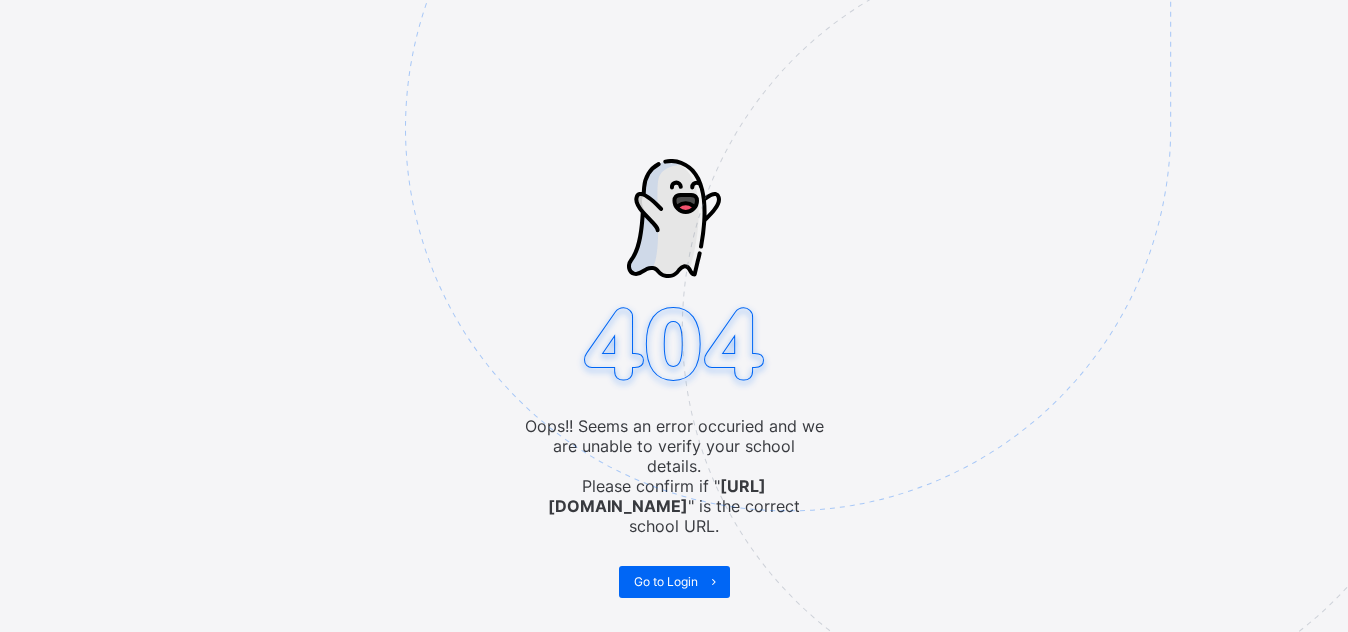 scroll, scrollTop: 0, scrollLeft: 0, axis: both 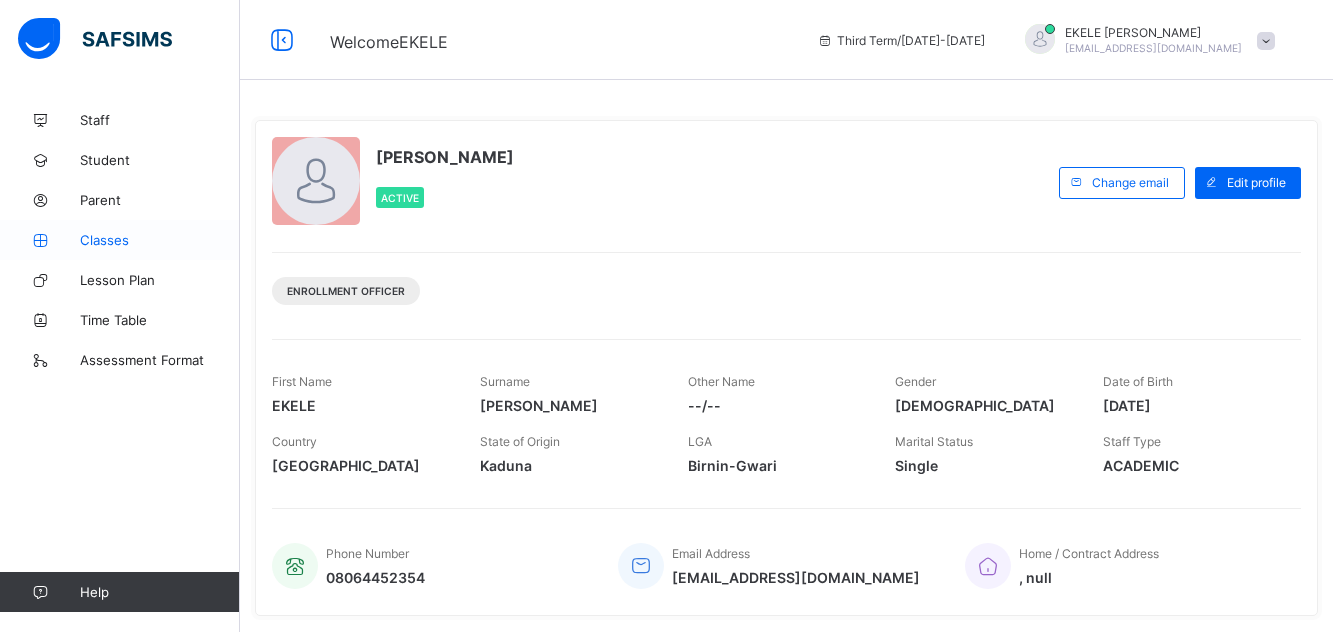 click on "Classes" at bounding box center (160, 240) 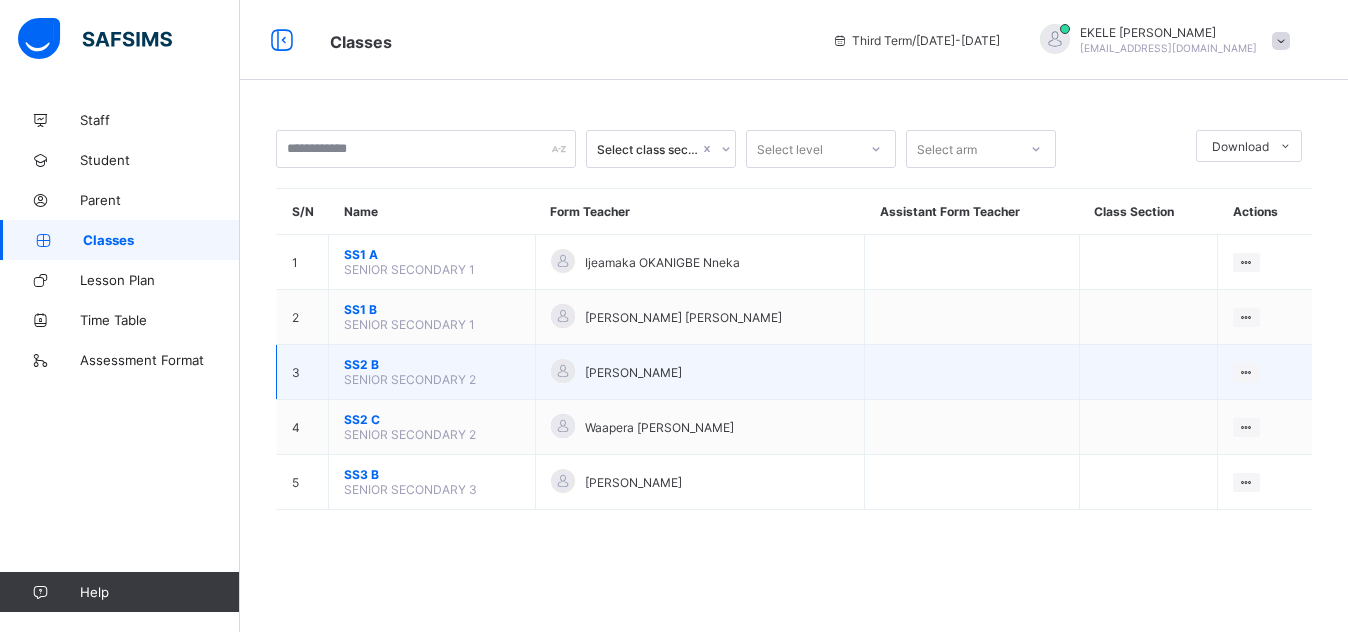click on "SS2   B" at bounding box center [432, 364] 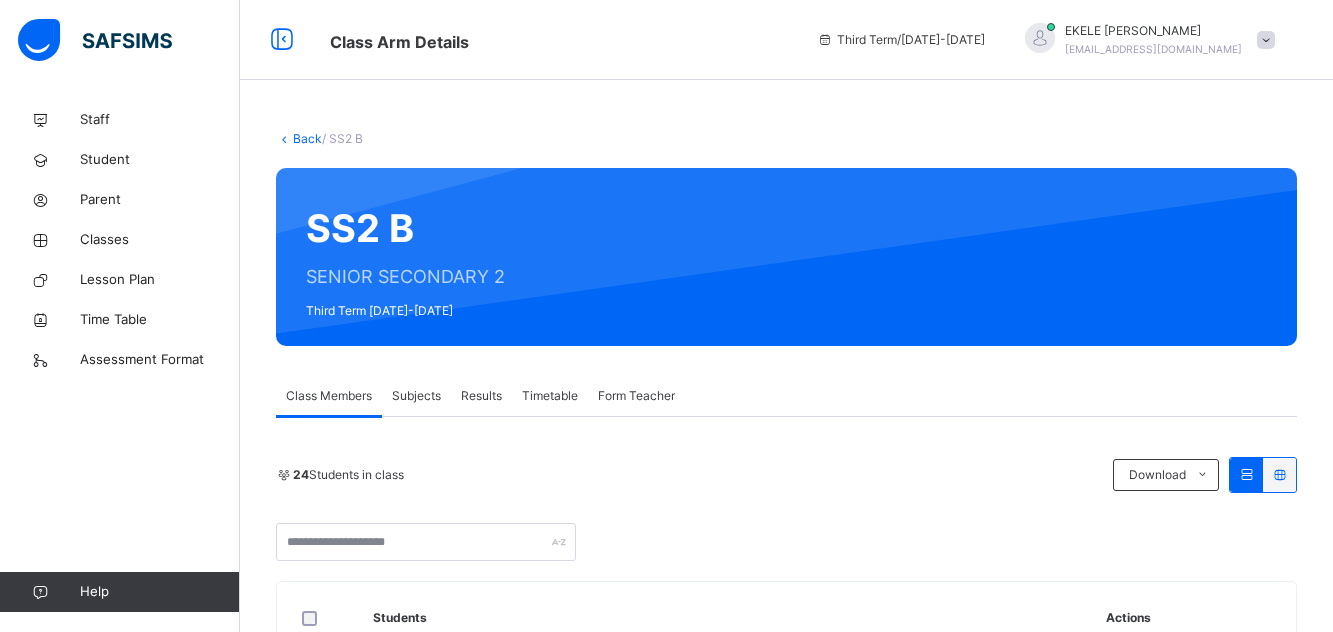 click on "Subjects" at bounding box center [416, 396] 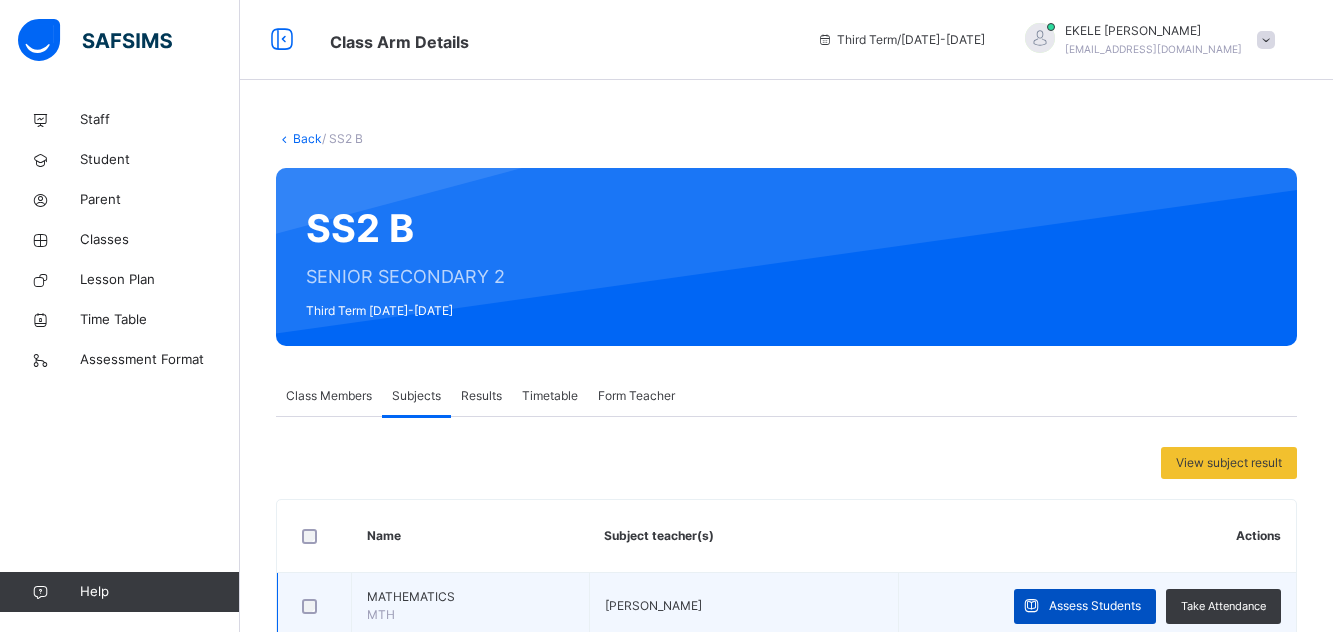 click on "Assess Students" at bounding box center (1095, 606) 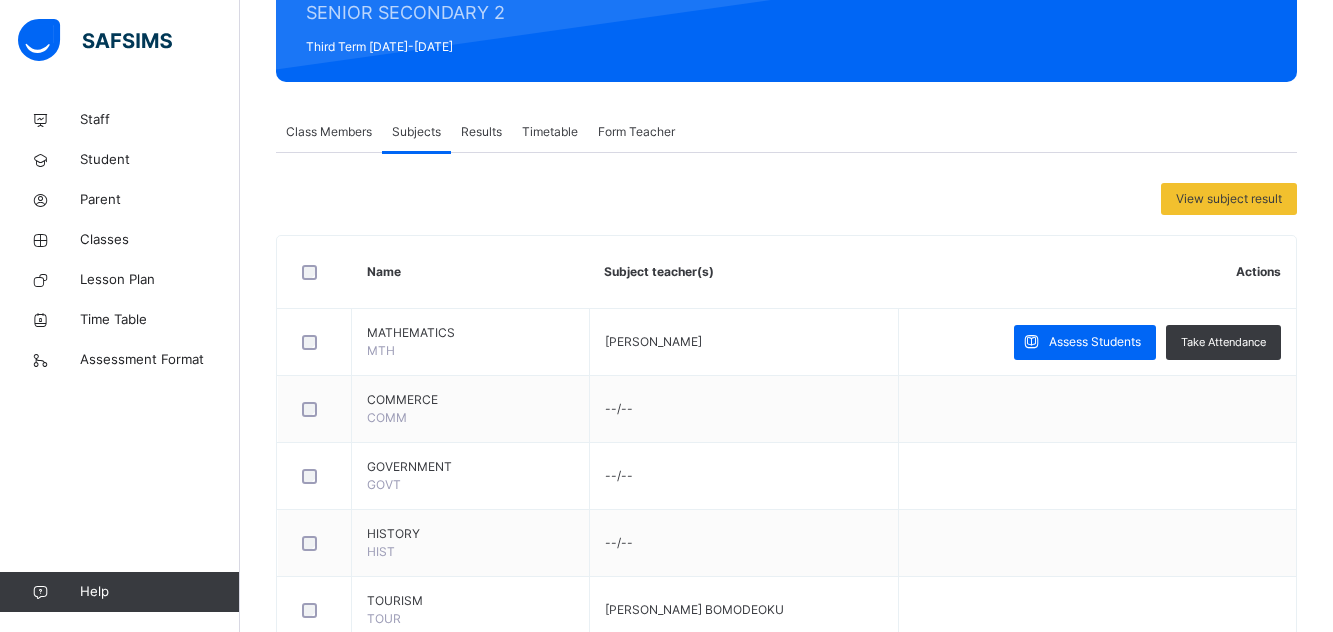 scroll, scrollTop: 280, scrollLeft: 0, axis: vertical 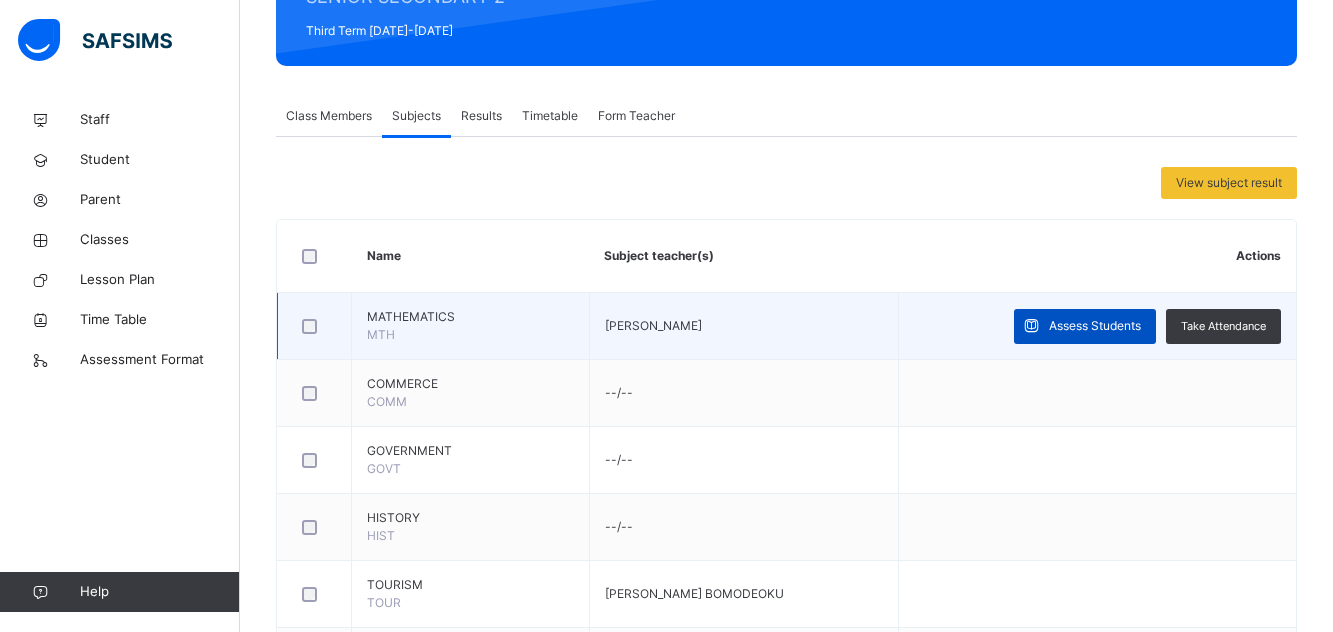 click on "Assess Students" at bounding box center [1095, 326] 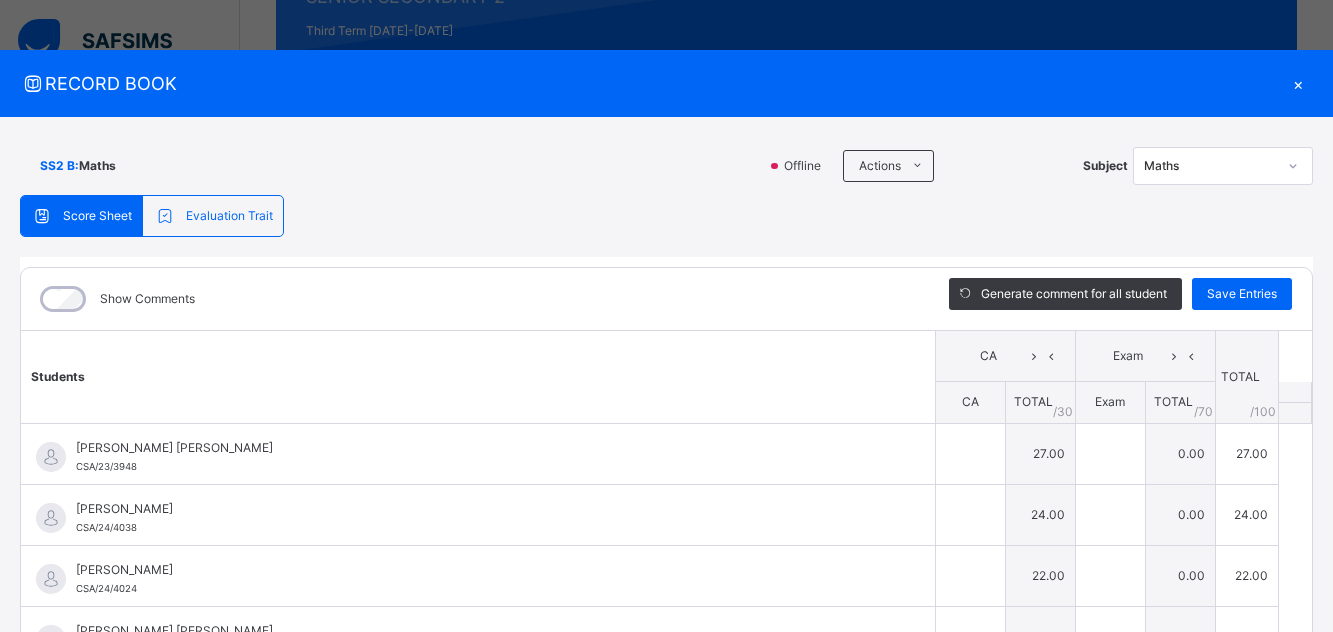 type on "**" 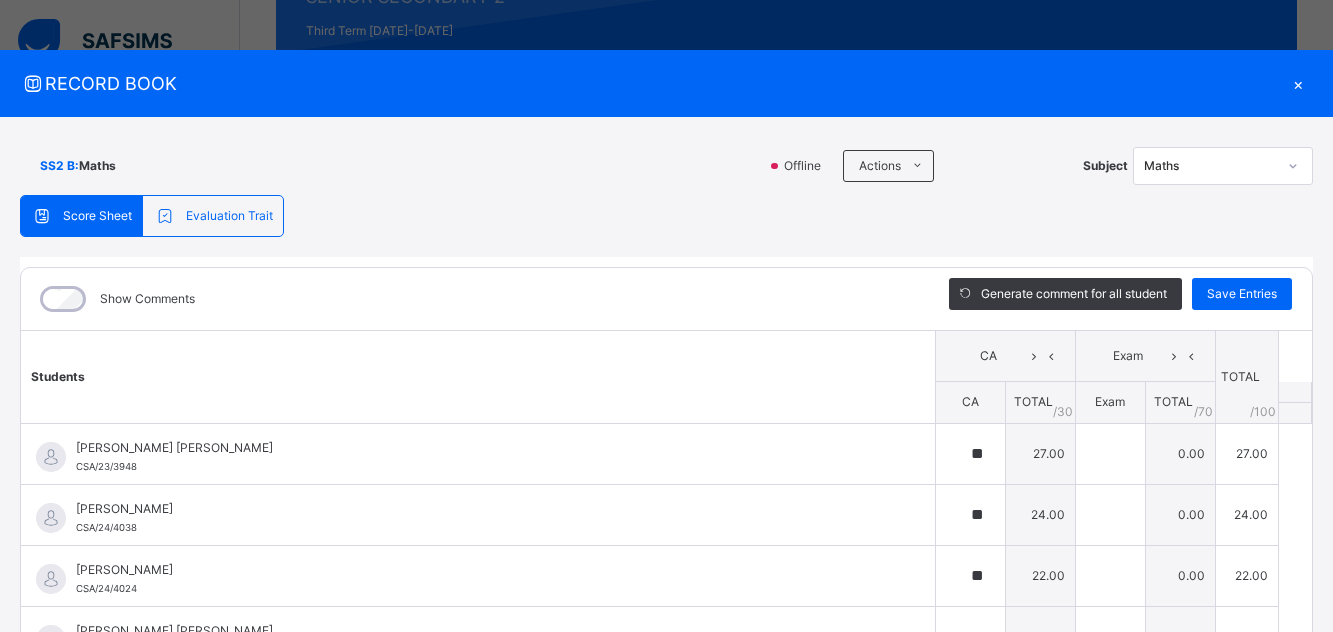 type on "**" 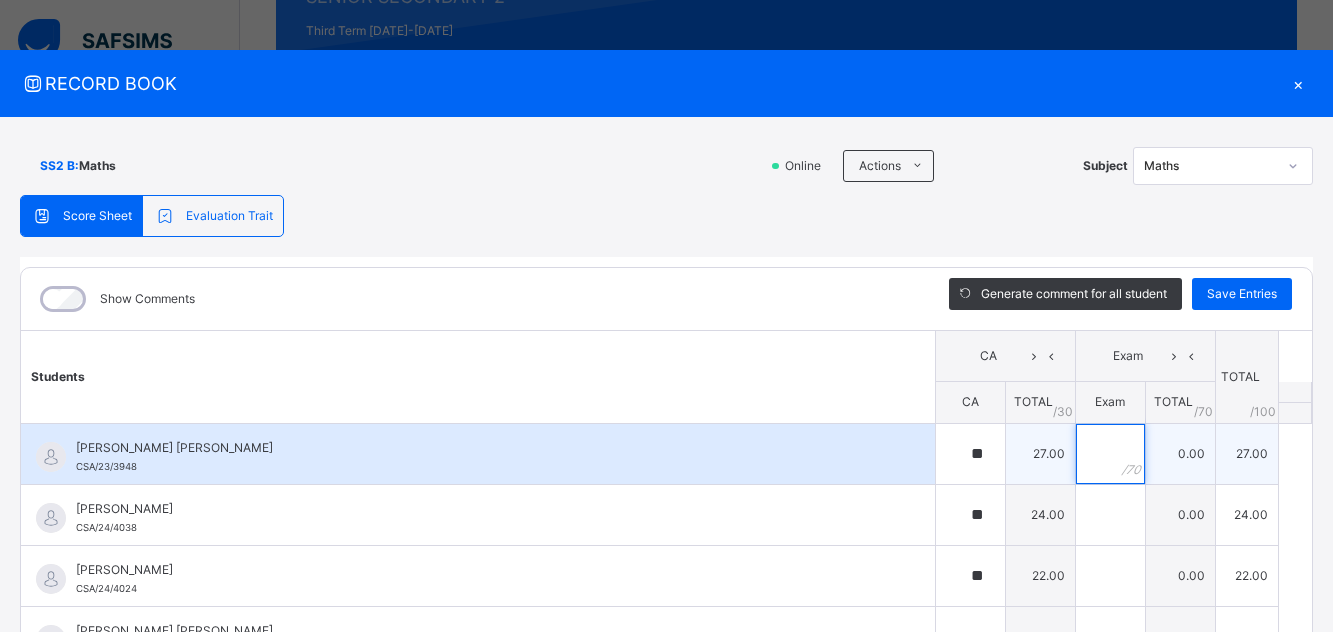 click at bounding box center [1110, 454] 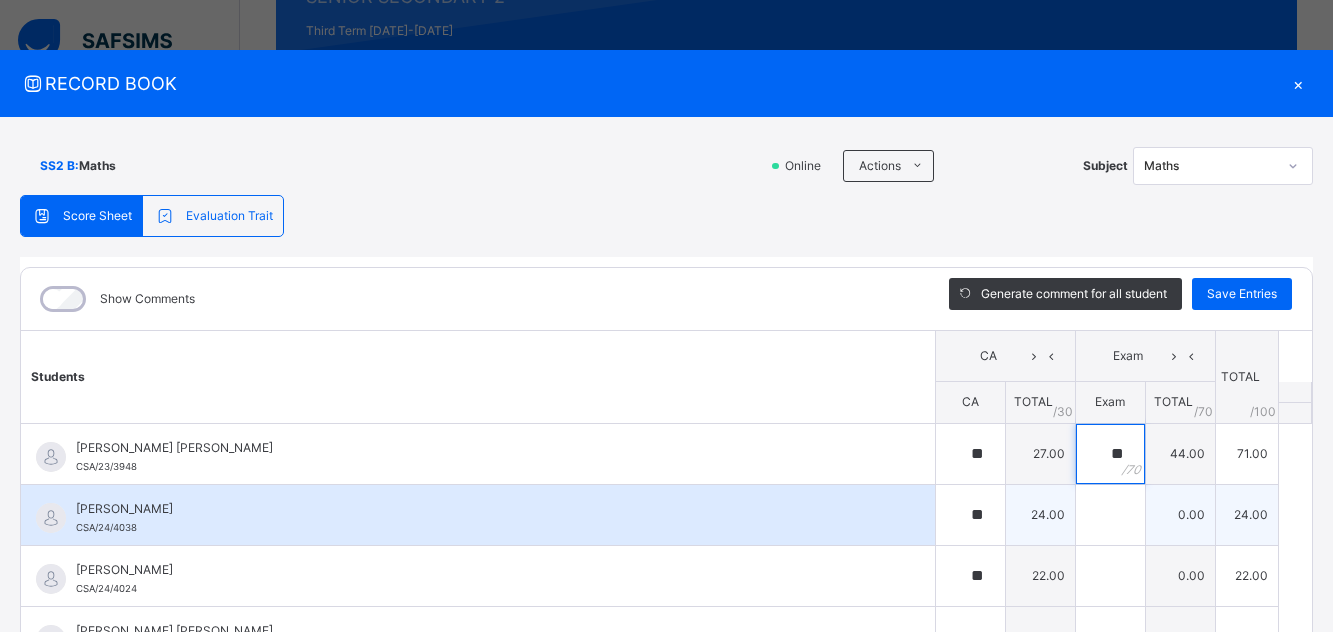 type on "**" 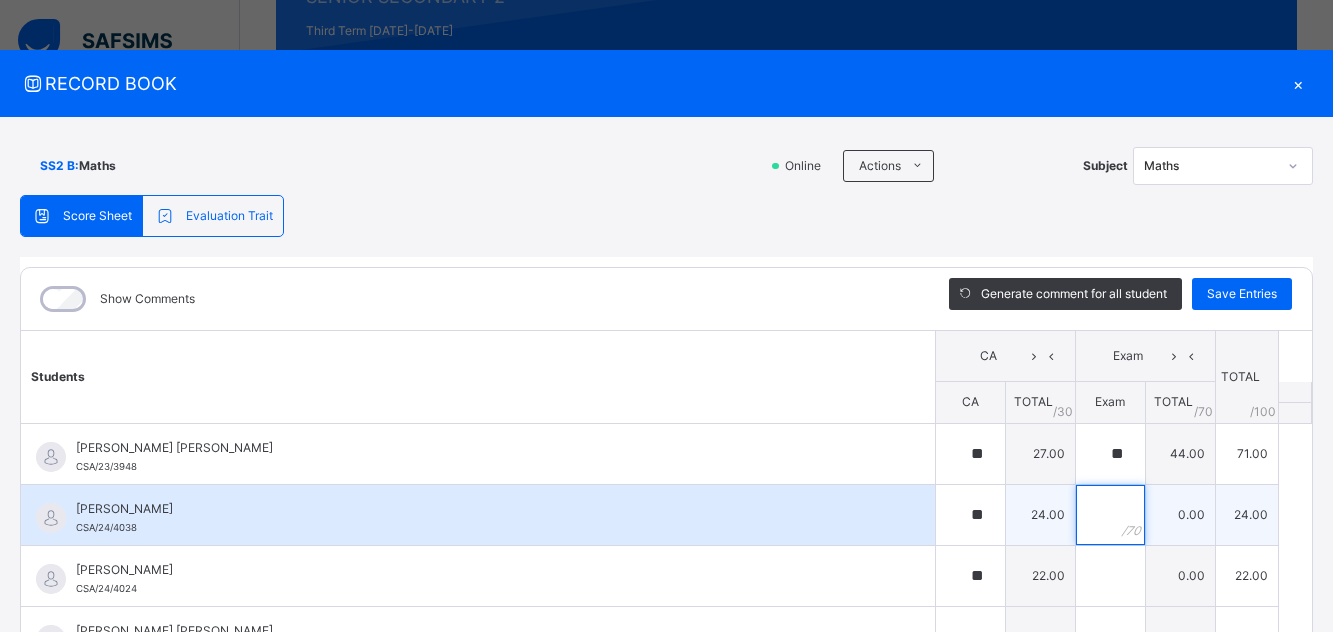 click at bounding box center (1110, 515) 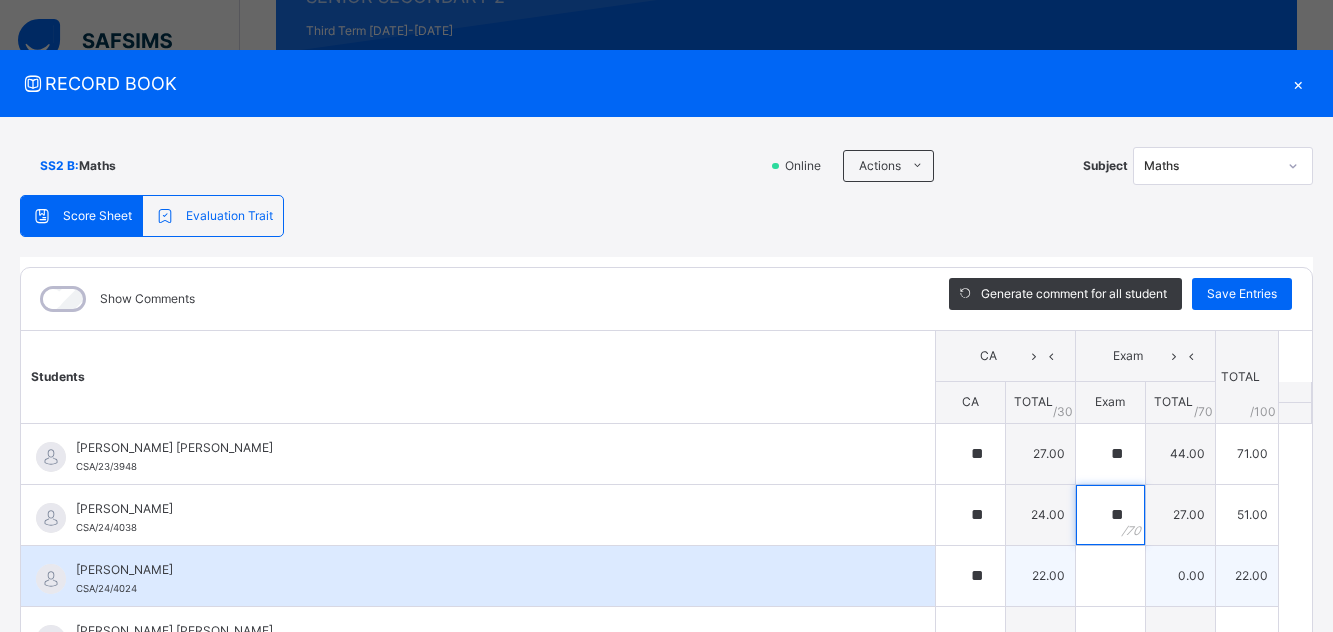 type on "**" 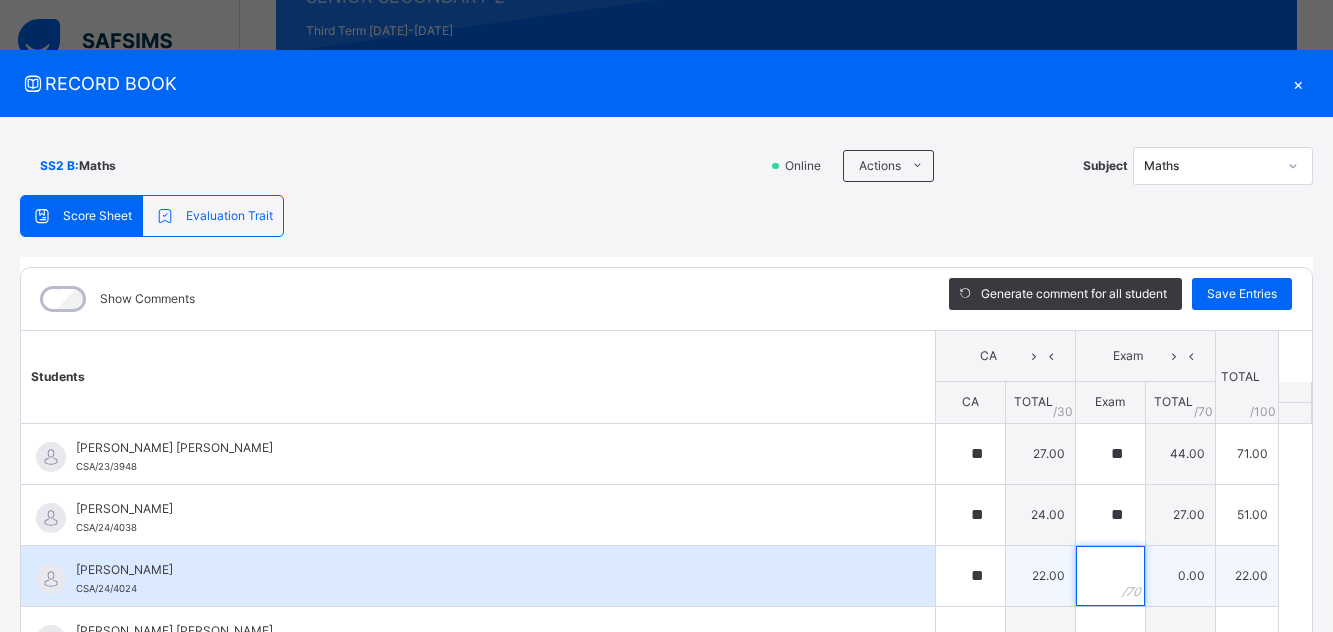 click at bounding box center (1110, 576) 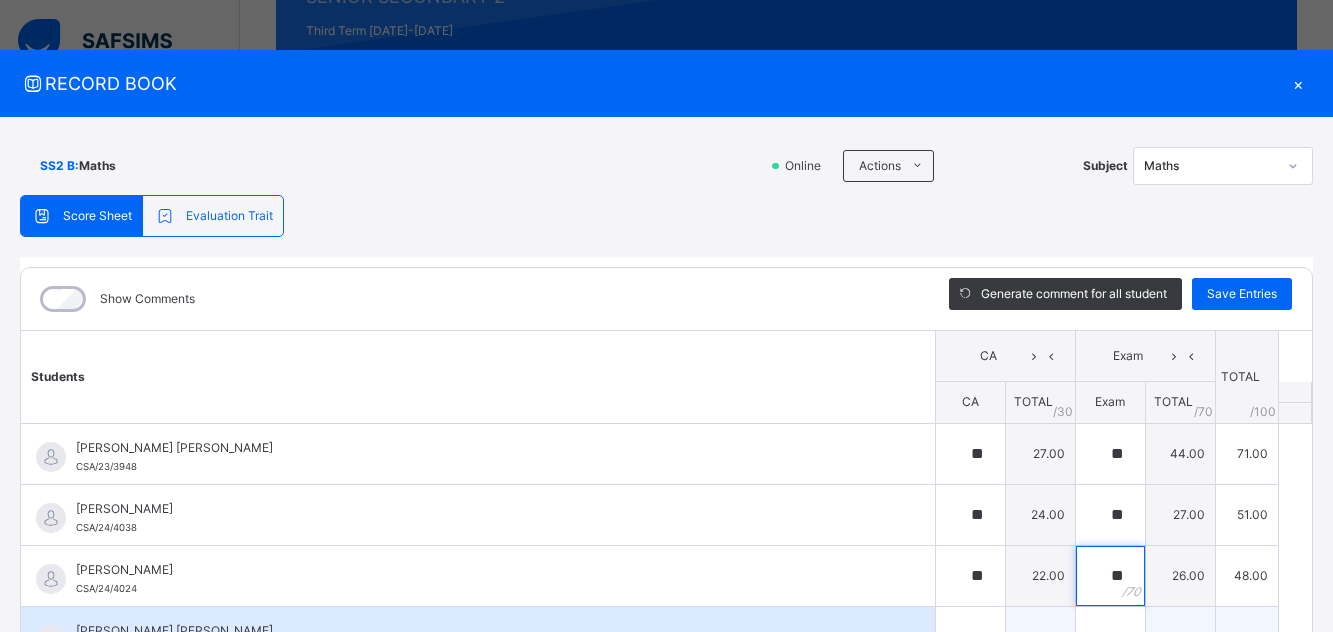 type on "**" 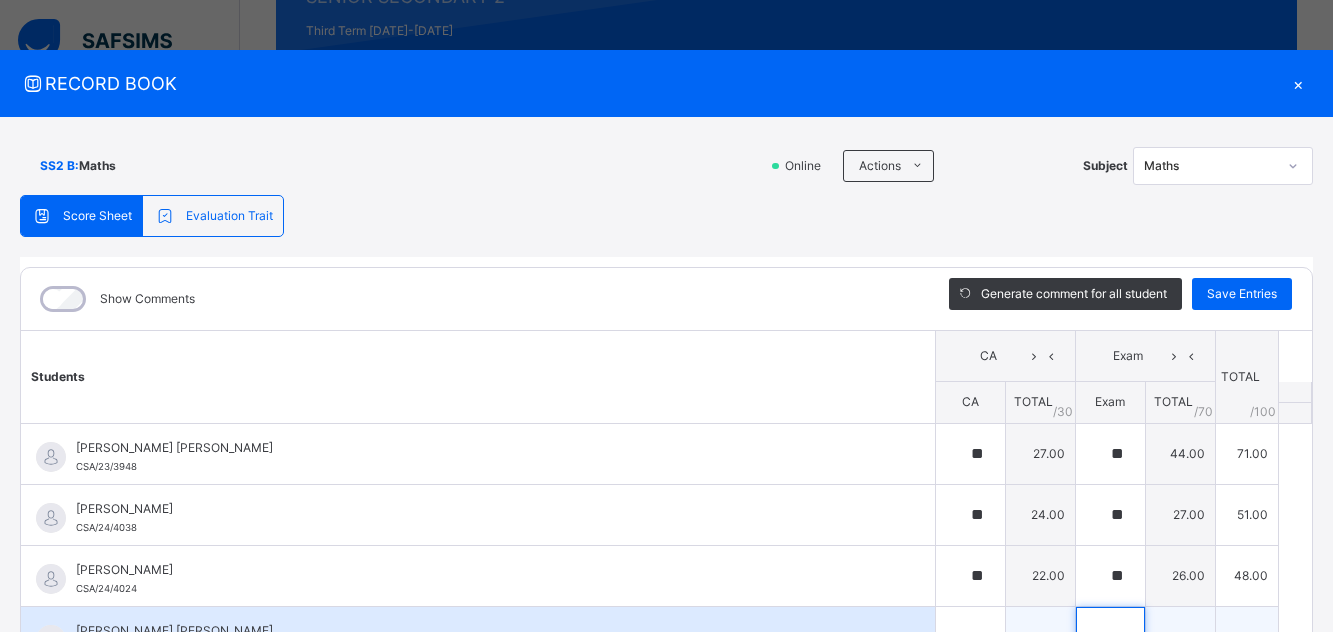 click at bounding box center [1110, 637] 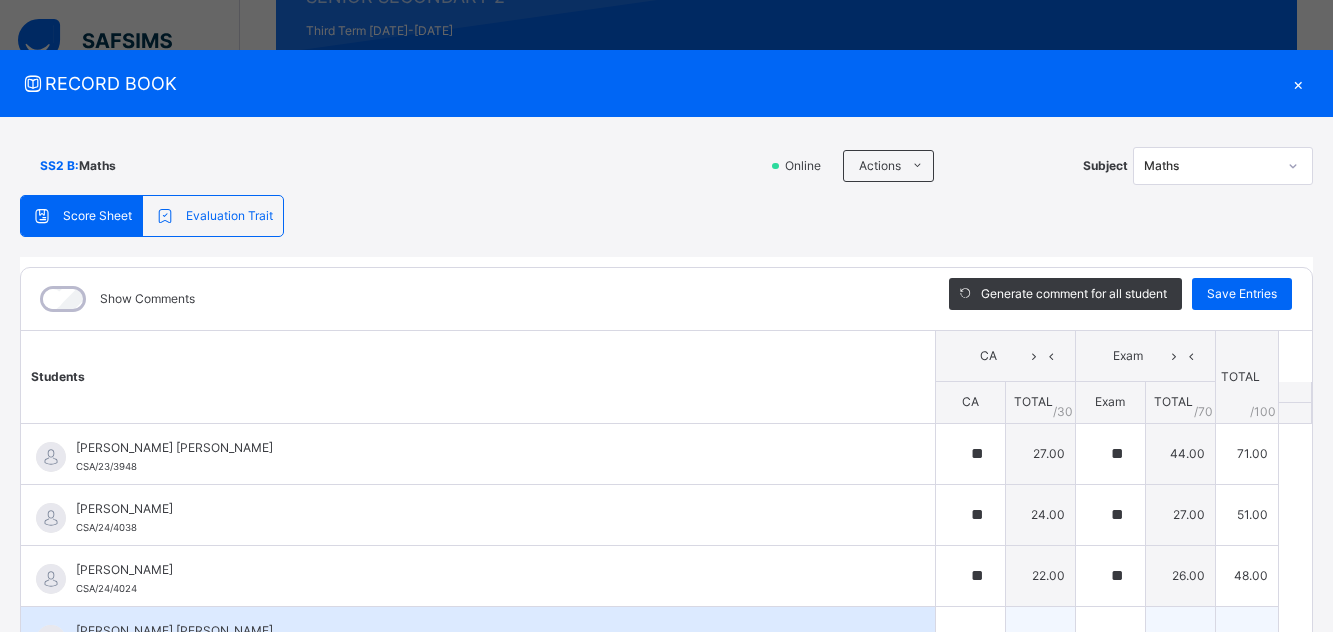 click at bounding box center [1110, 637] 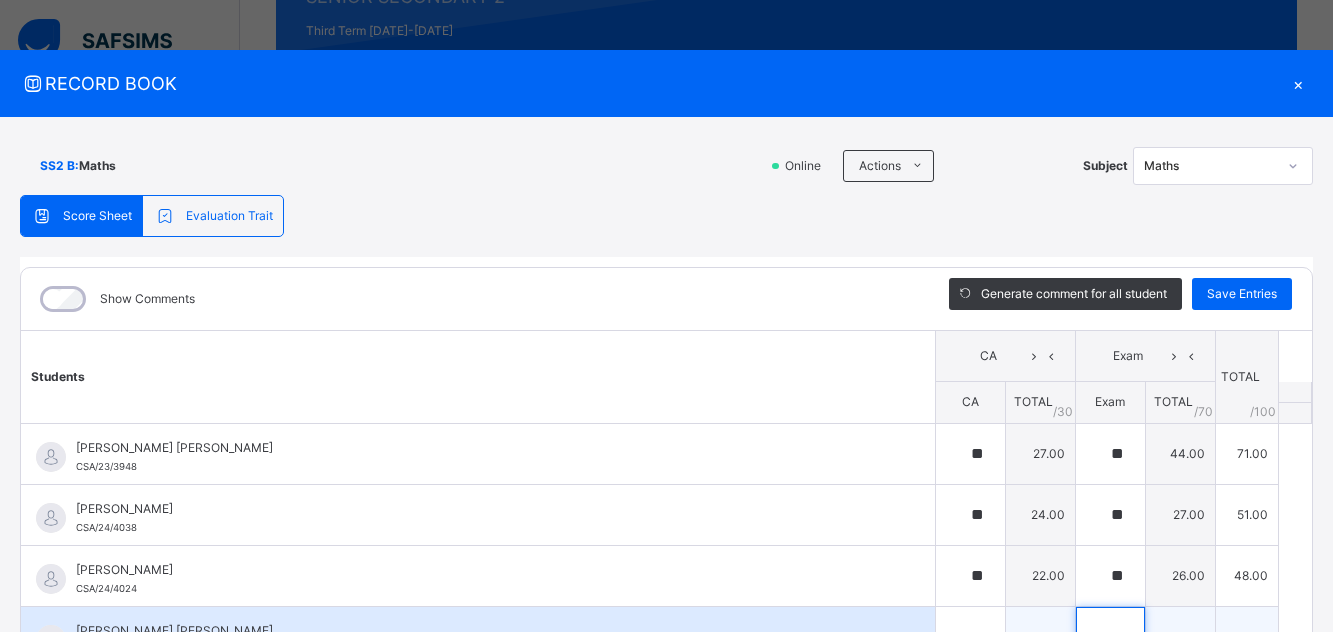 click at bounding box center [1110, 637] 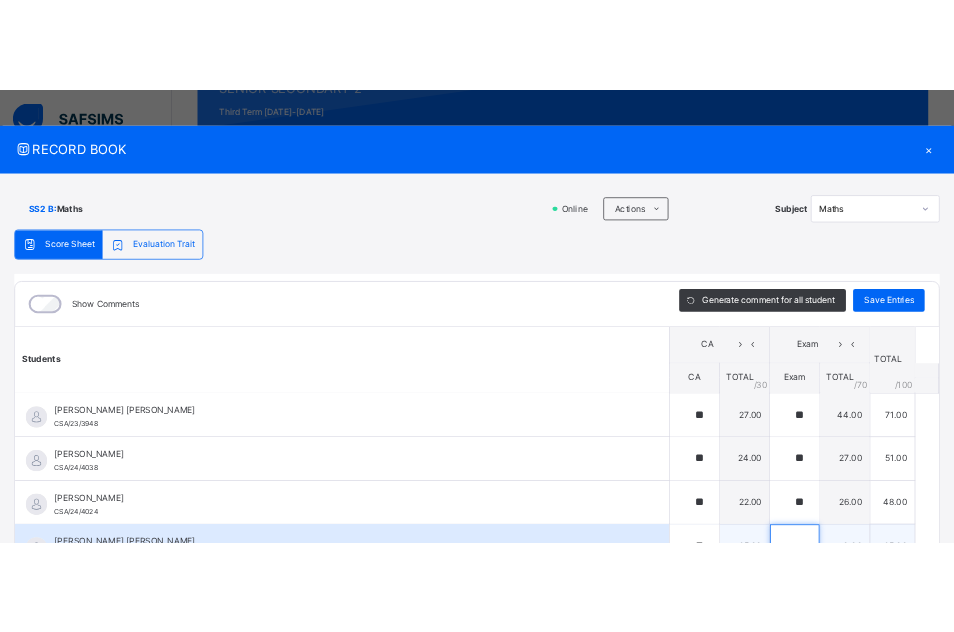 scroll, scrollTop: 279, scrollLeft: 0, axis: vertical 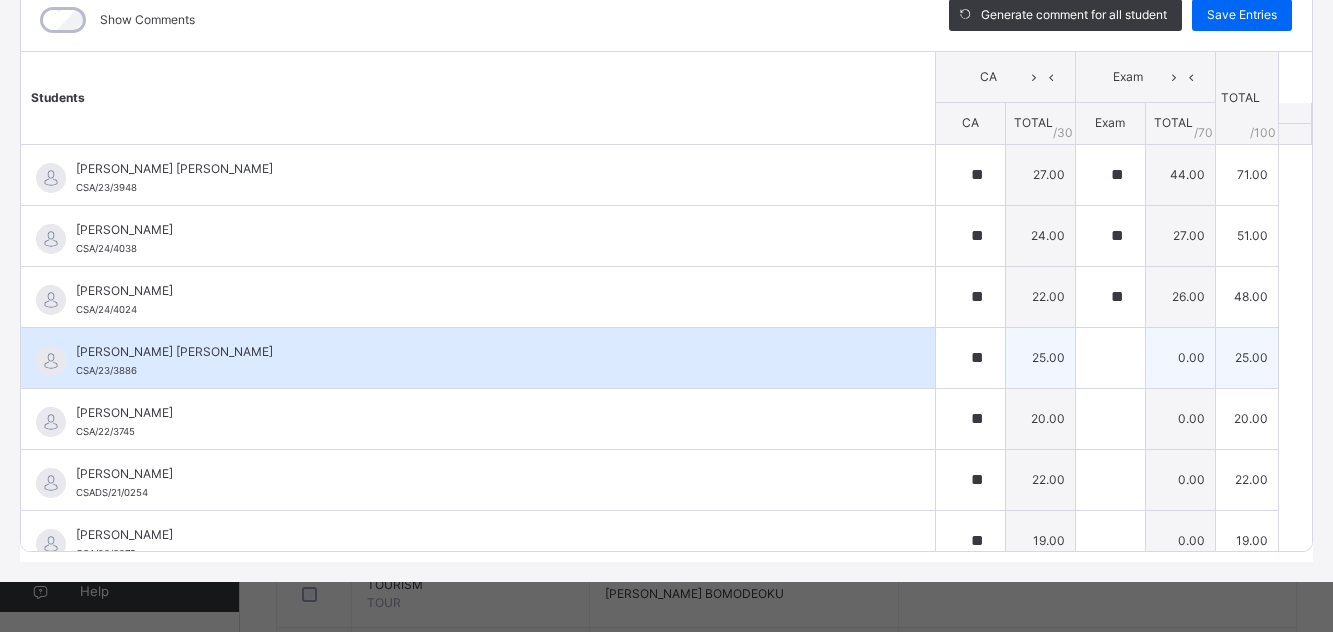 click at bounding box center [1110, 358] 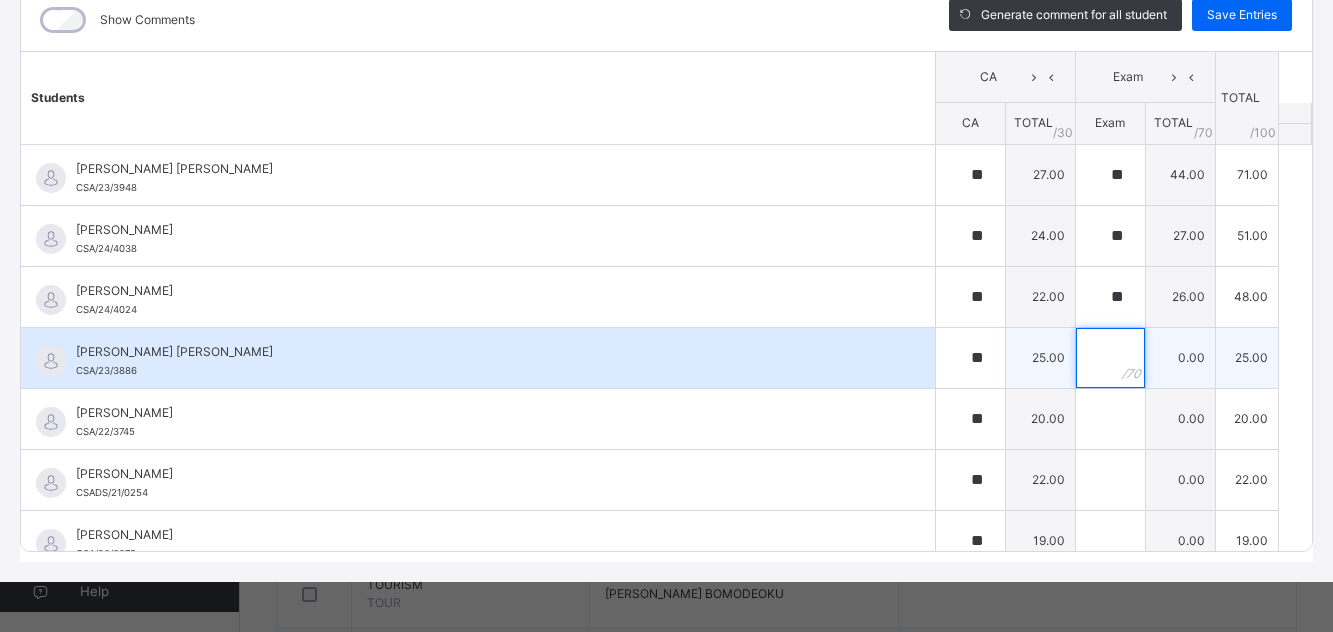 click at bounding box center [1110, 358] 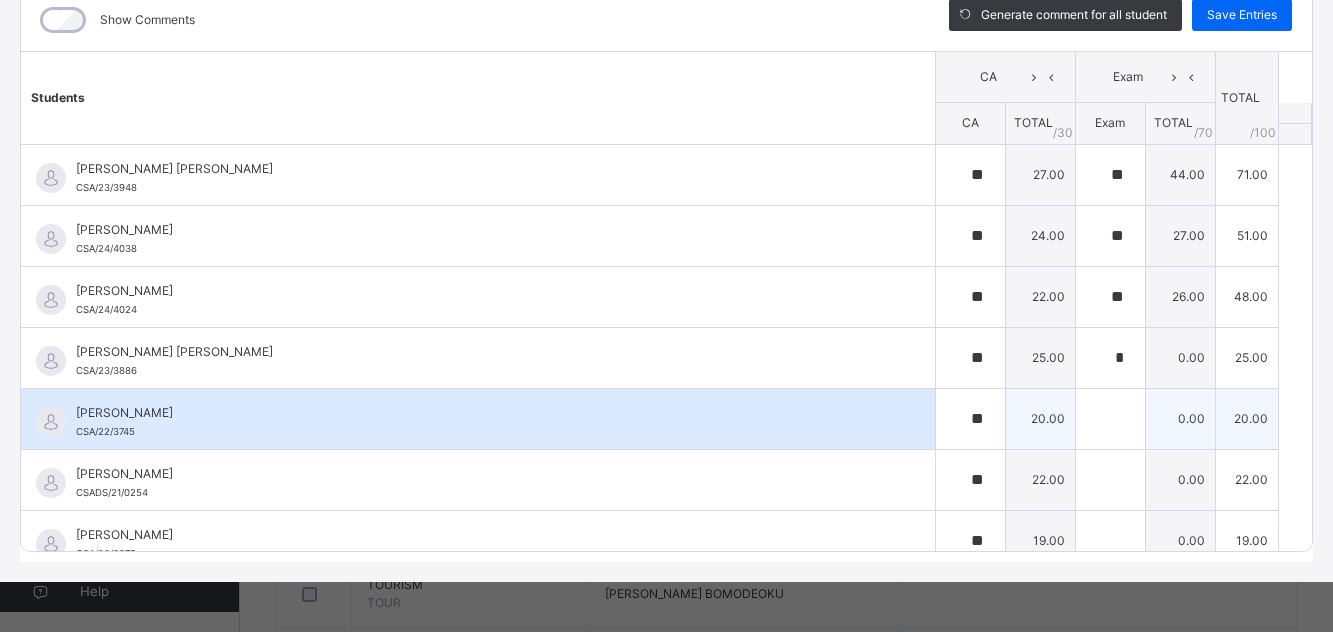 click on "*" at bounding box center (1110, 358) 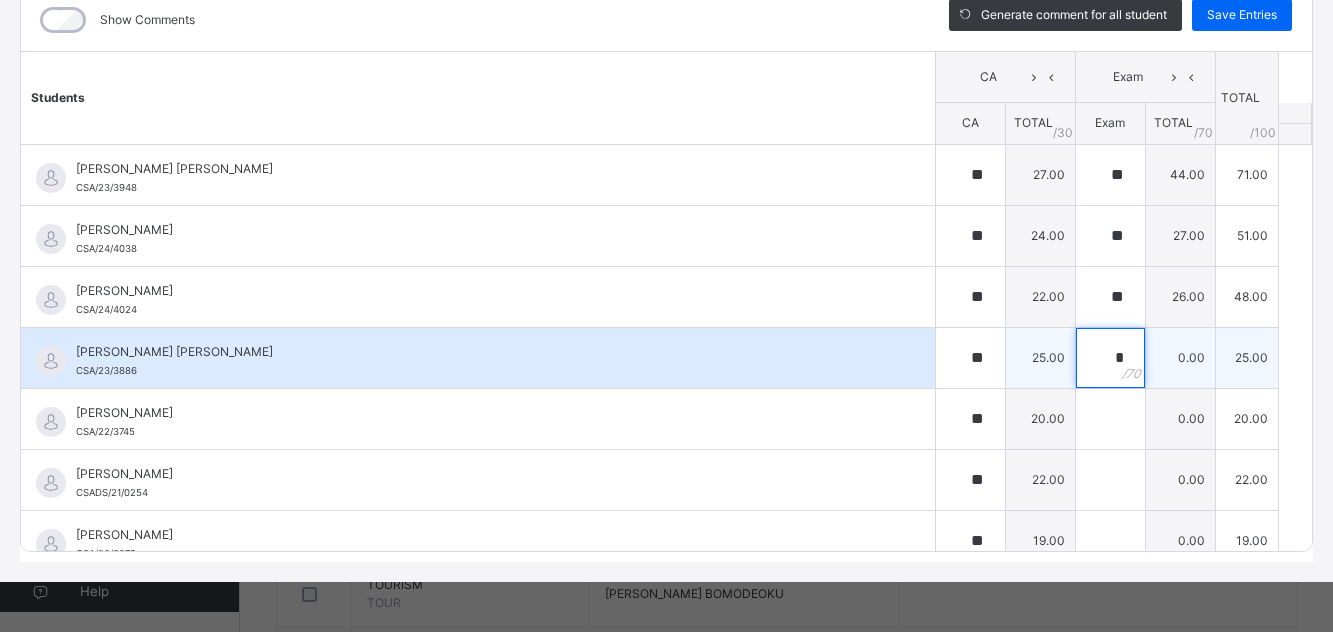 click on "*" at bounding box center [1110, 358] 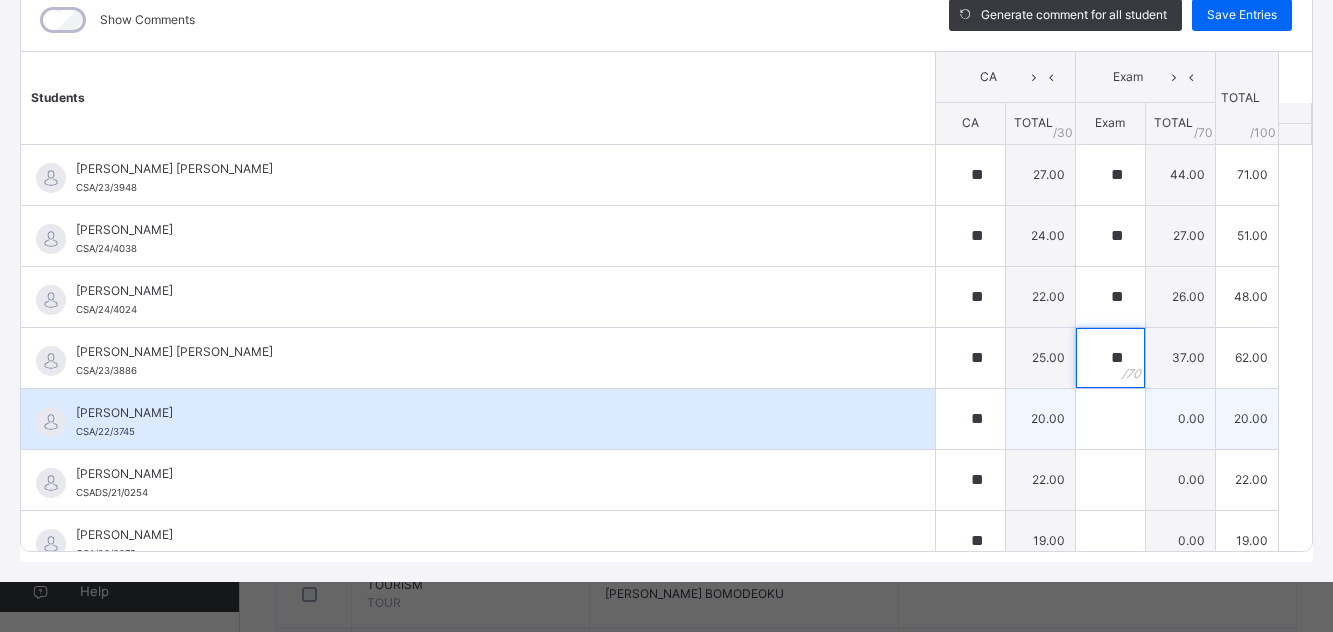 type on "**" 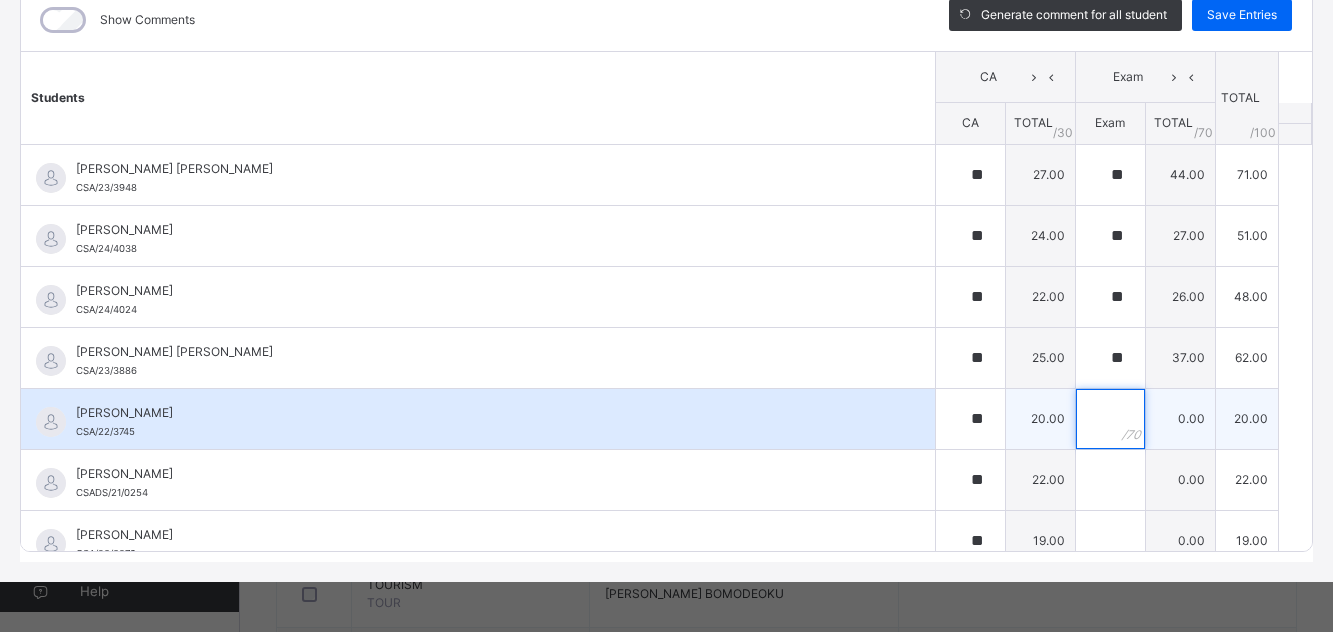 click at bounding box center (1110, 419) 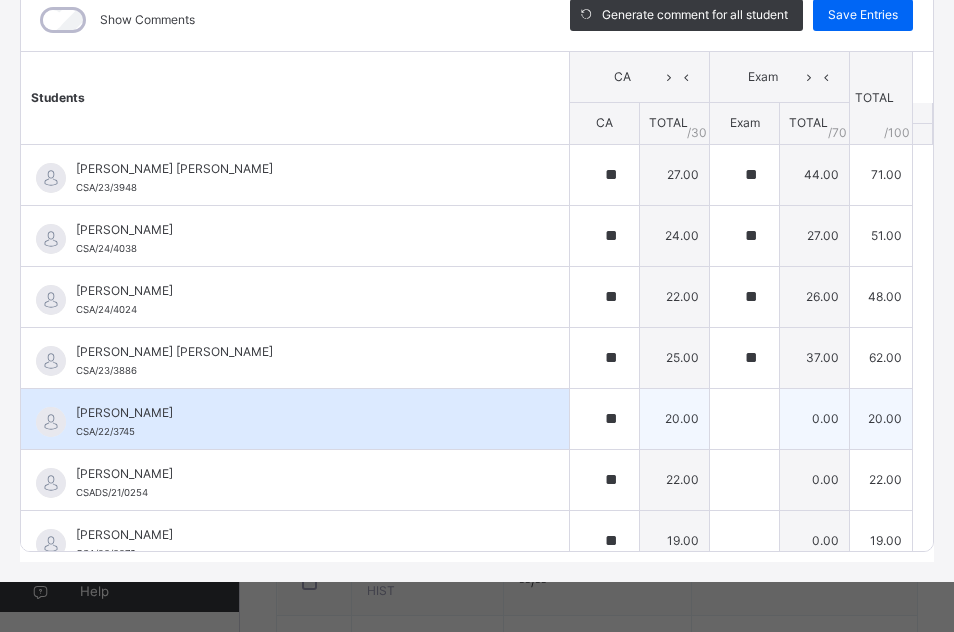 click at bounding box center [744, 419] 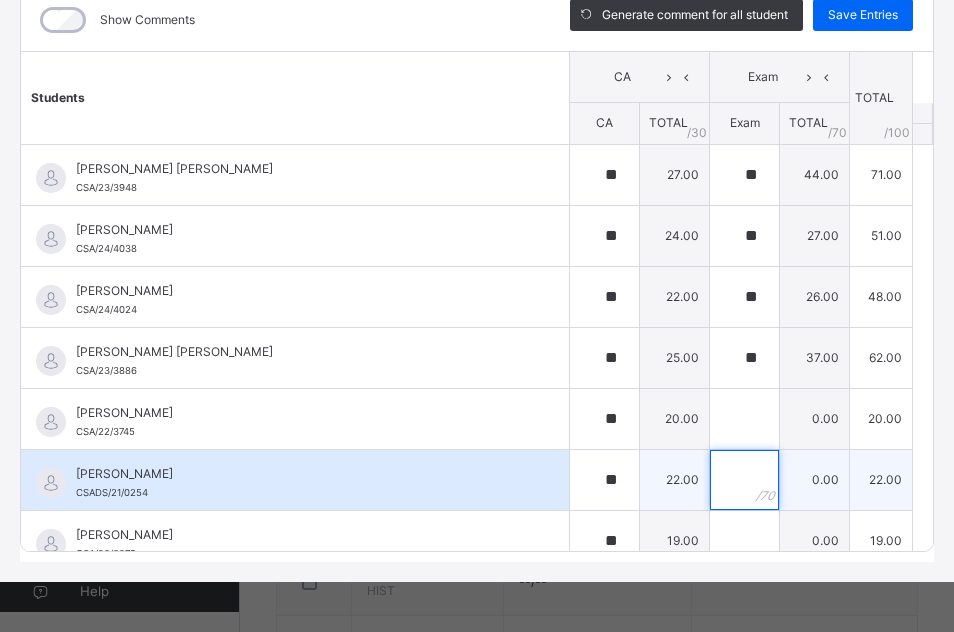 click at bounding box center [744, 480] 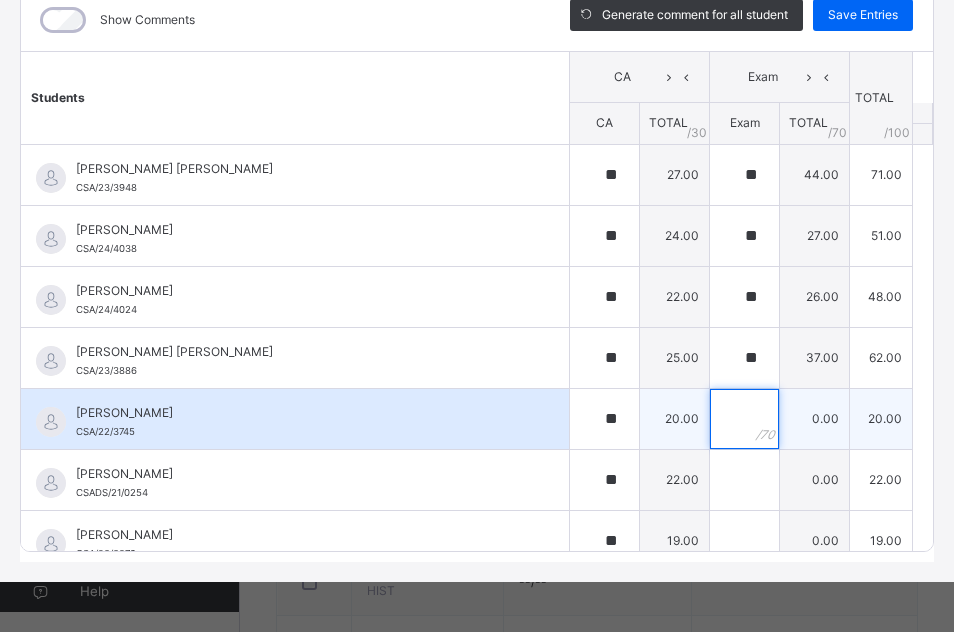 click at bounding box center [744, 419] 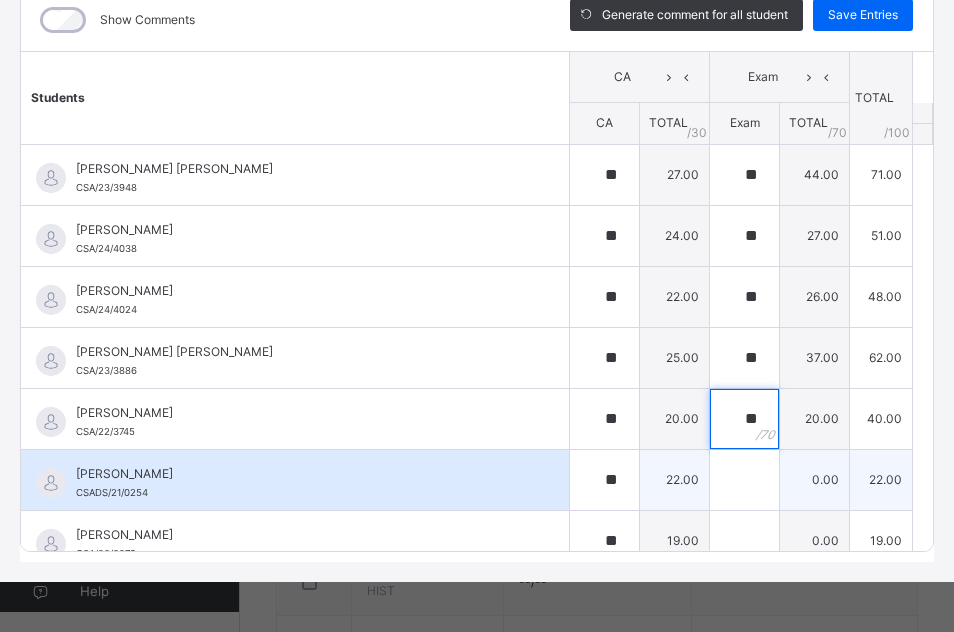 type on "**" 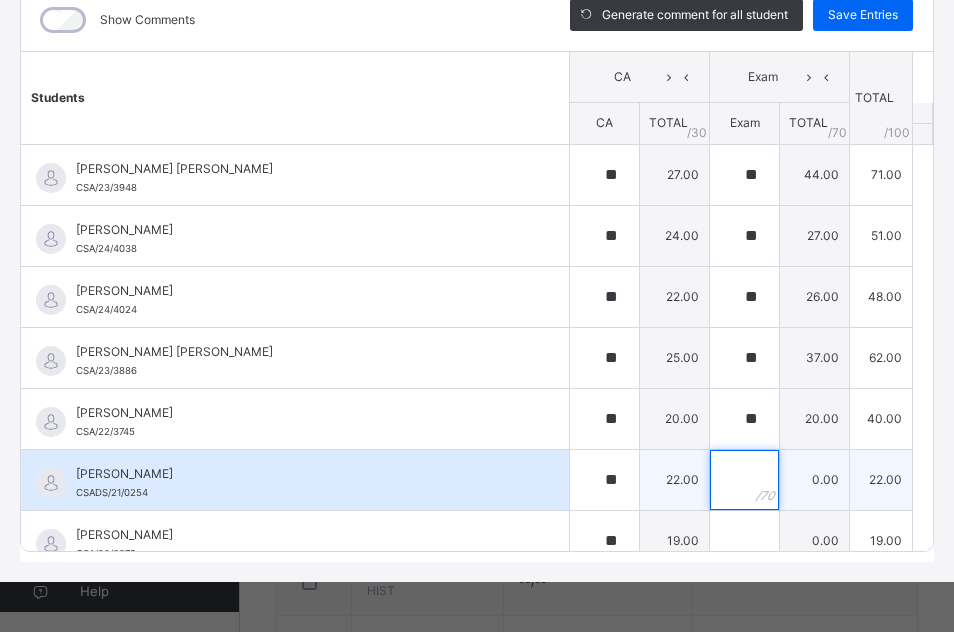 click at bounding box center (744, 480) 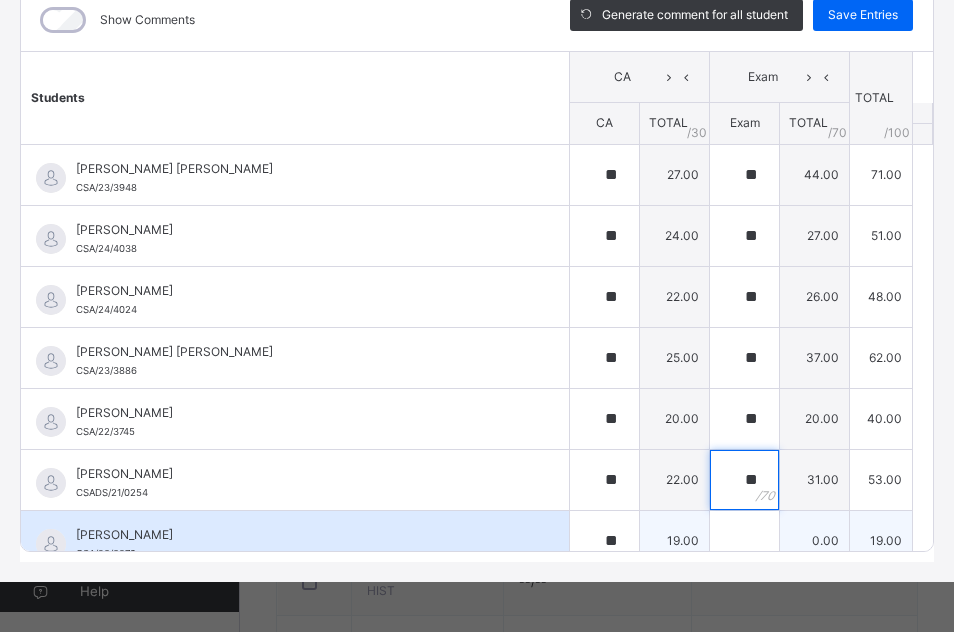 type on "**" 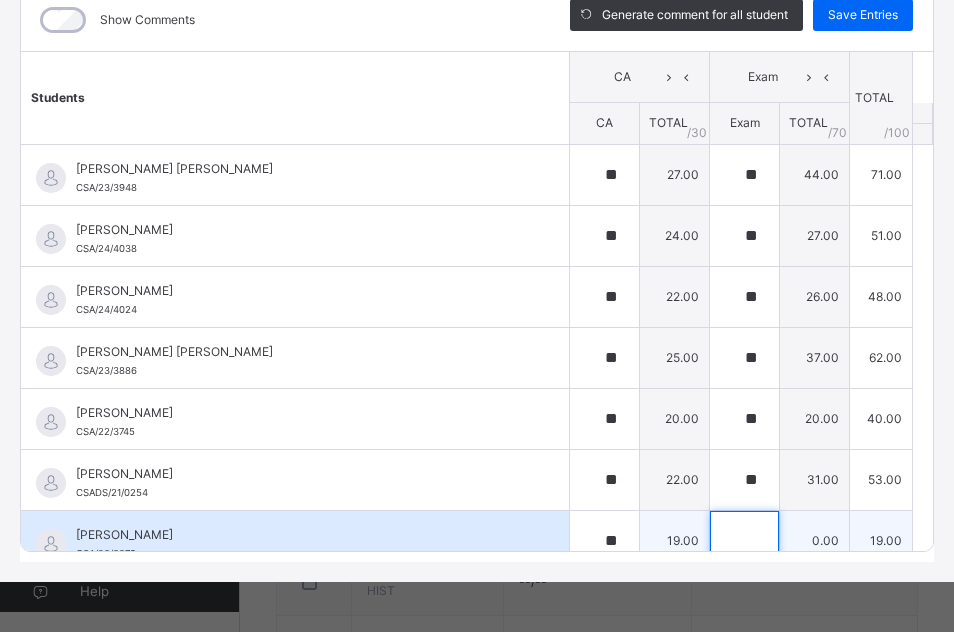 click at bounding box center (744, 541) 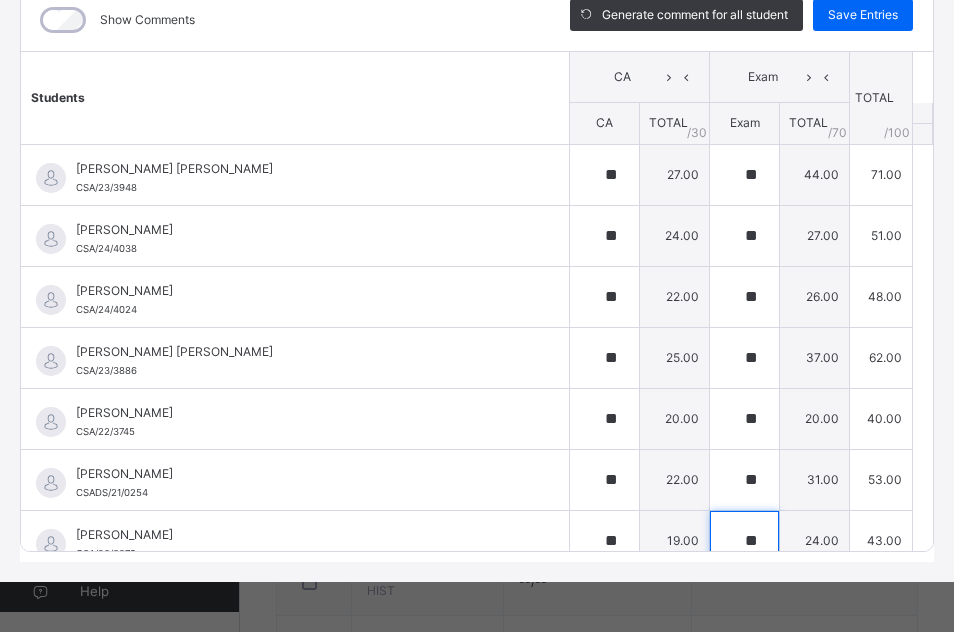 scroll, scrollTop: 437, scrollLeft: 0, axis: vertical 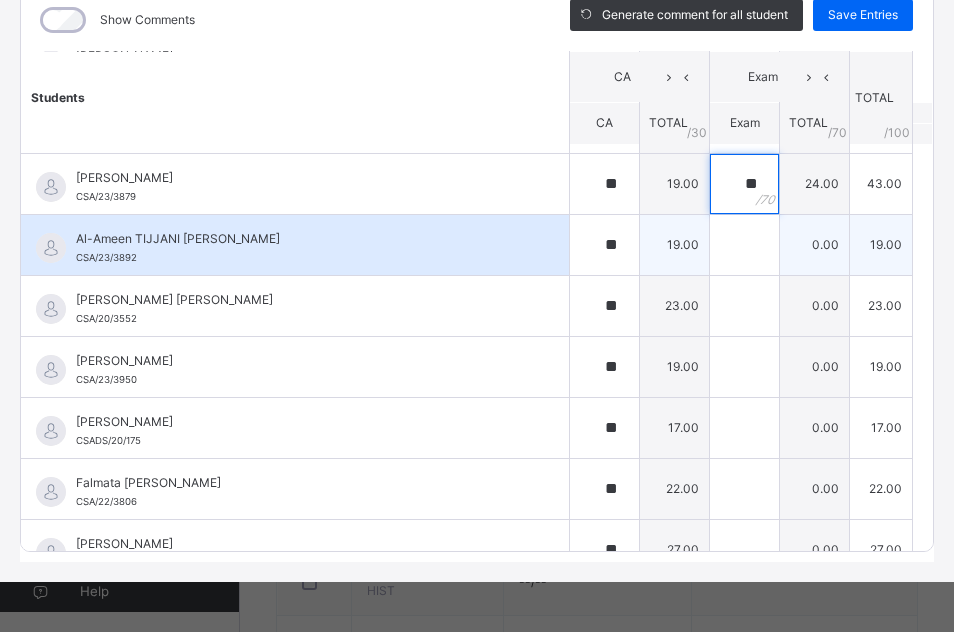 type on "**" 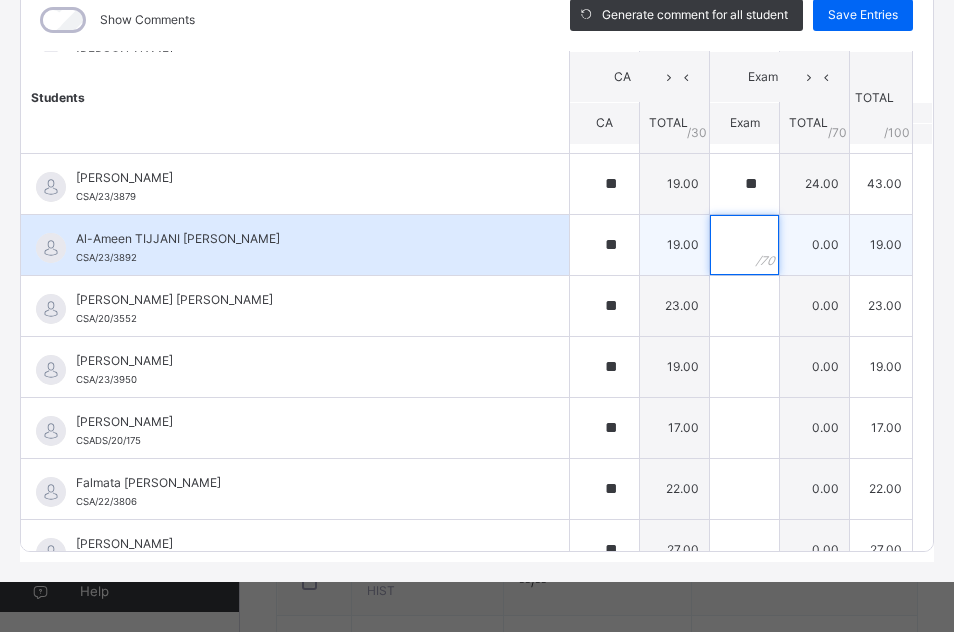 click at bounding box center (744, 245) 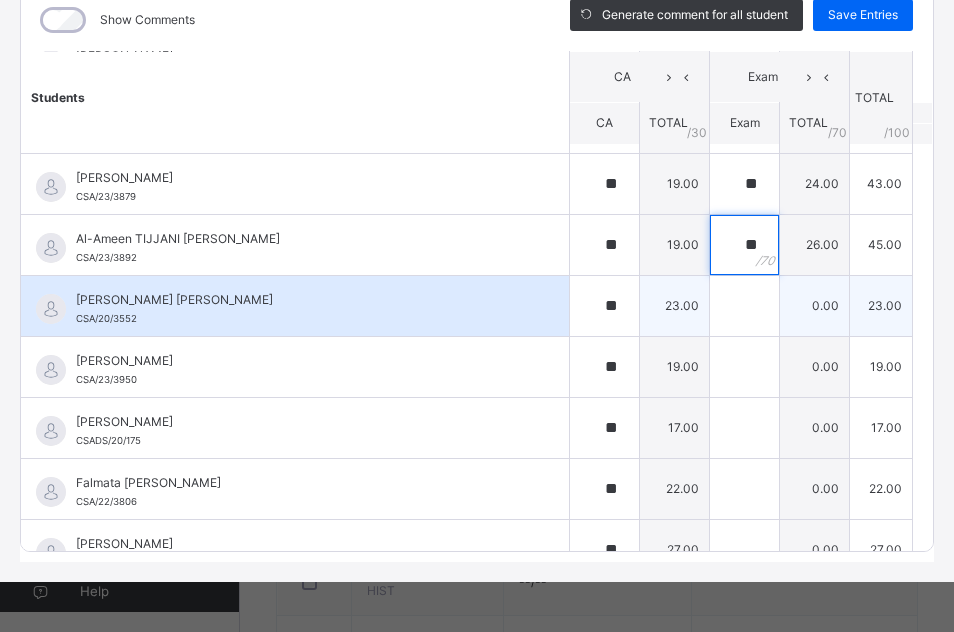 type on "**" 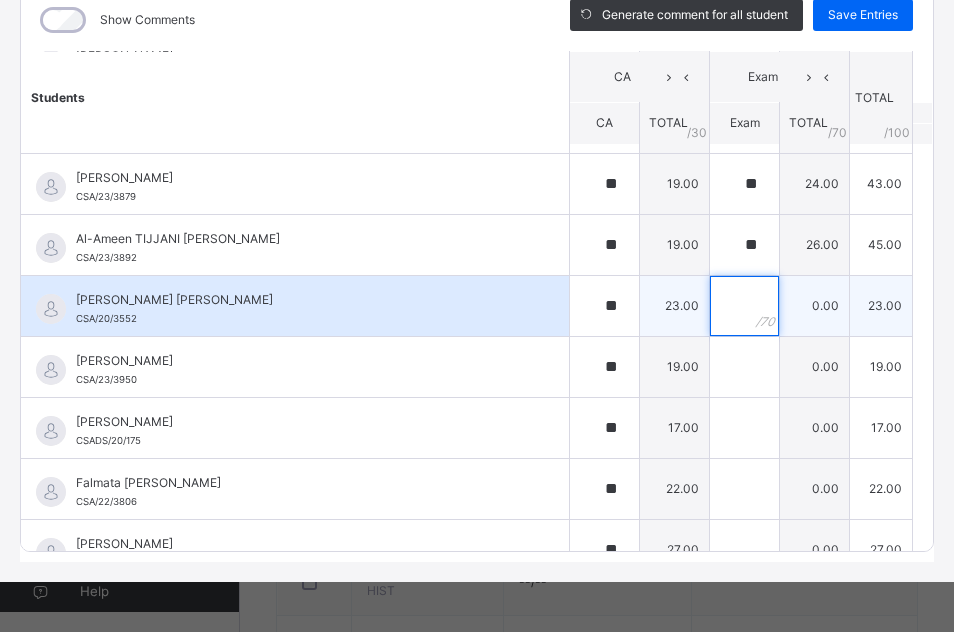 click at bounding box center (744, 306) 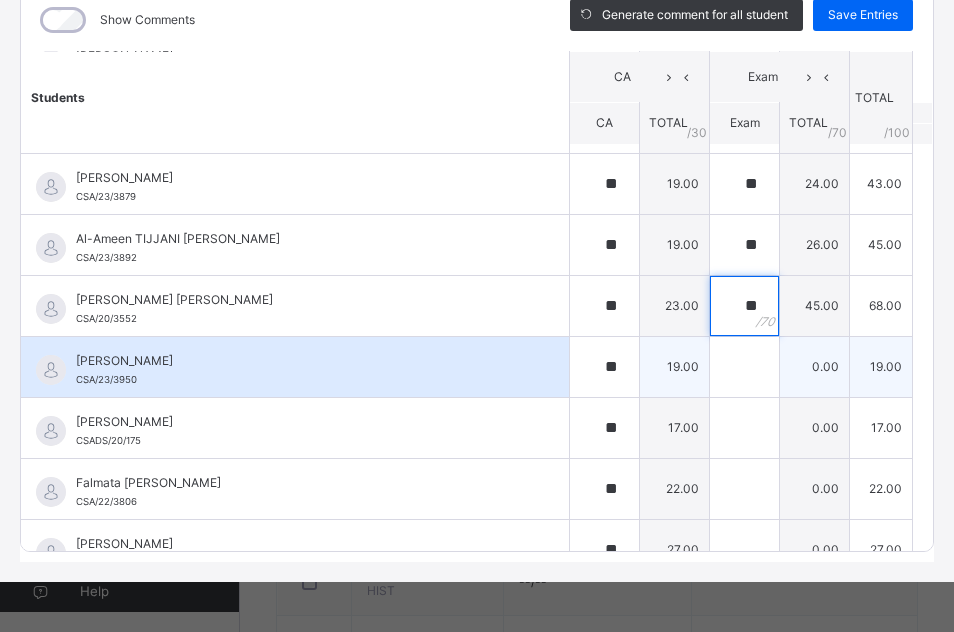type on "**" 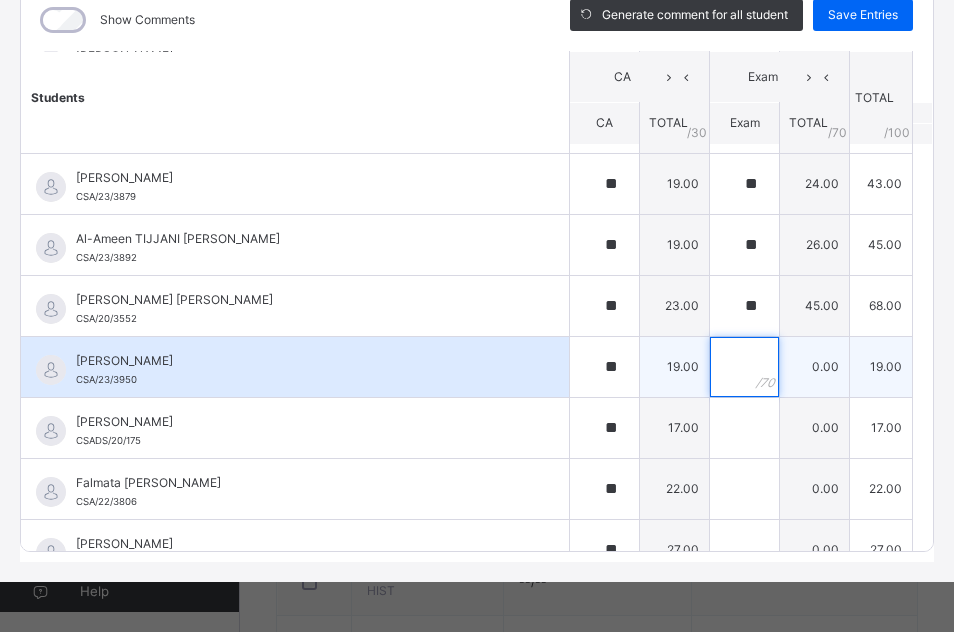 click at bounding box center (744, 367) 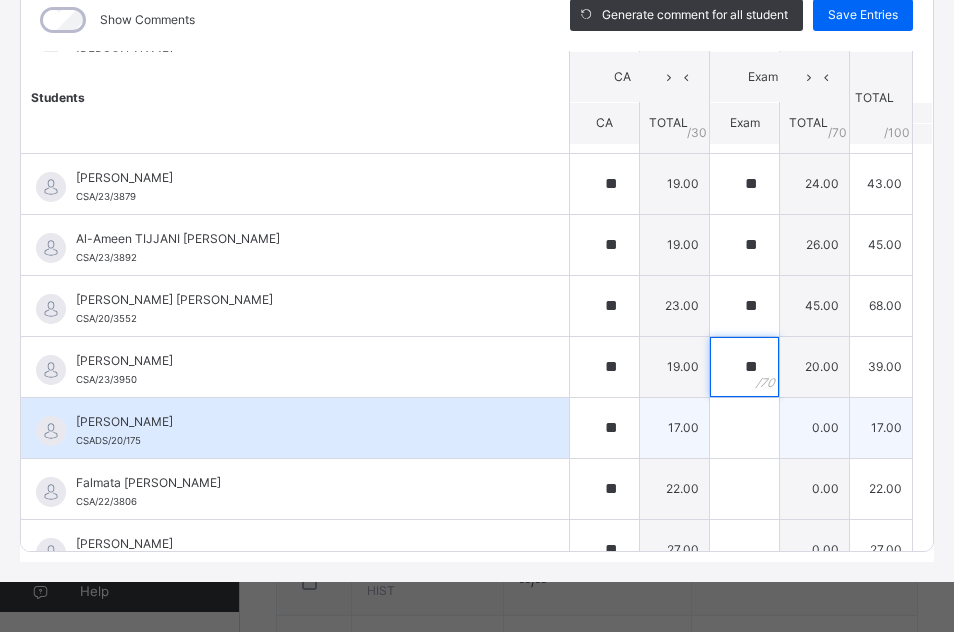type on "**" 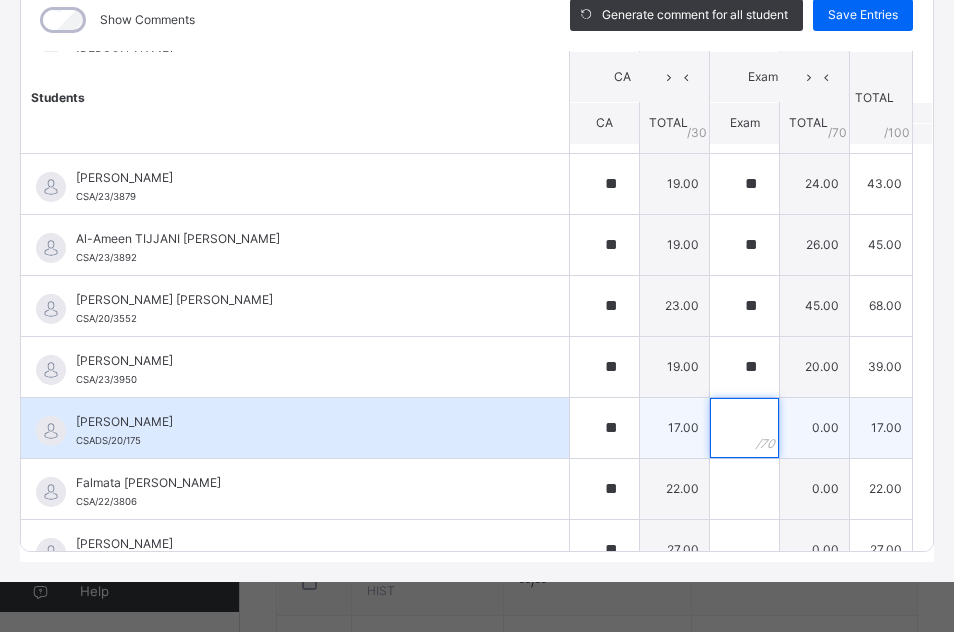 click at bounding box center (744, 428) 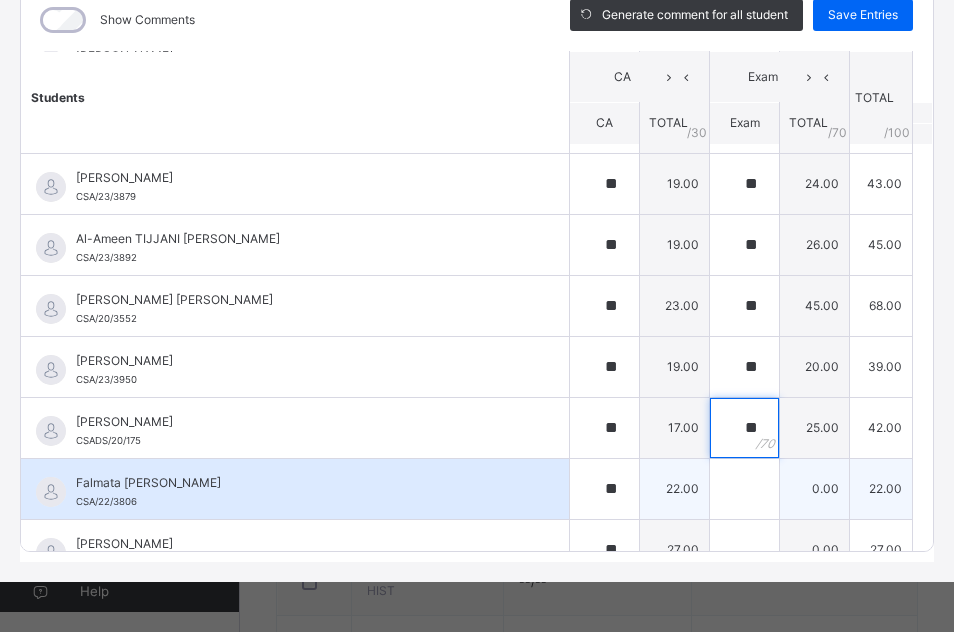 type on "**" 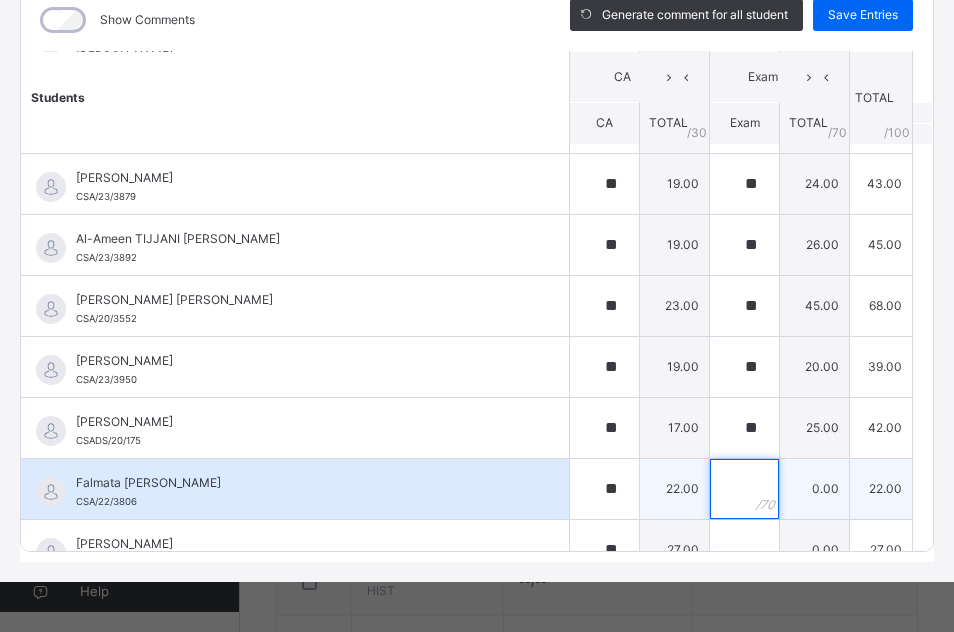 click at bounding box center [744, 489] 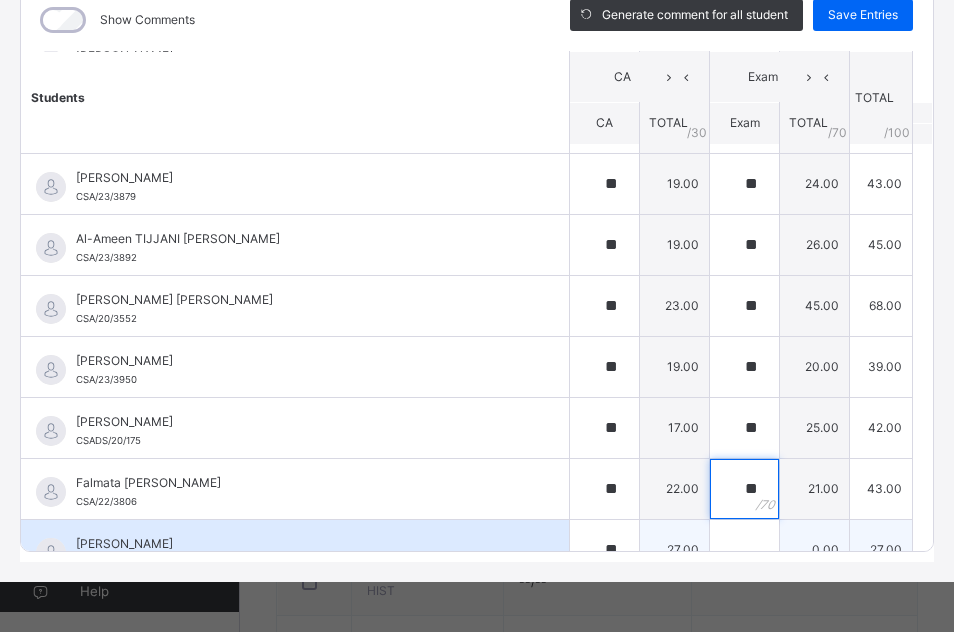 type on "**" 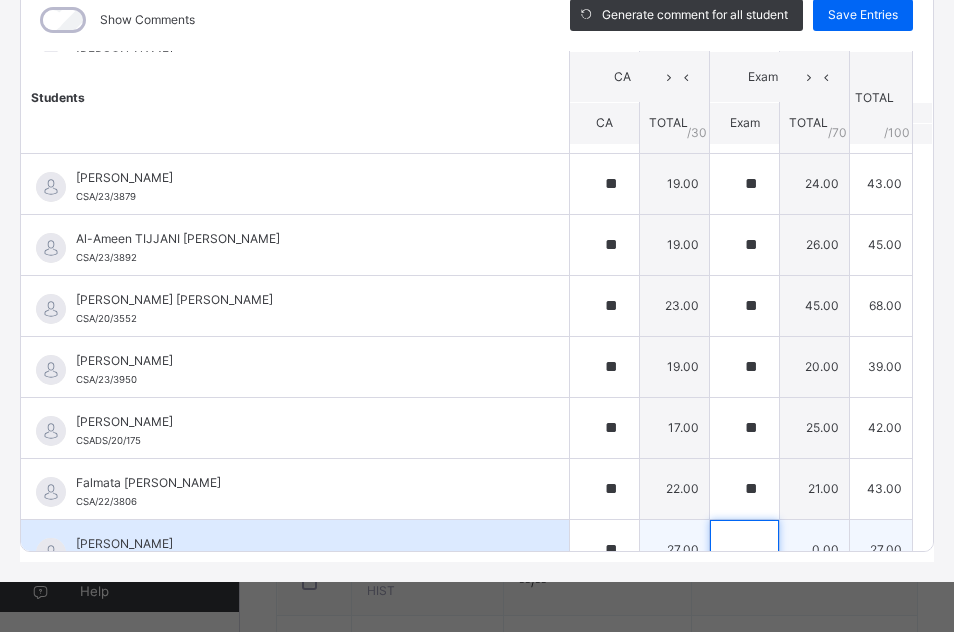 click at bounding box center [744, 550] 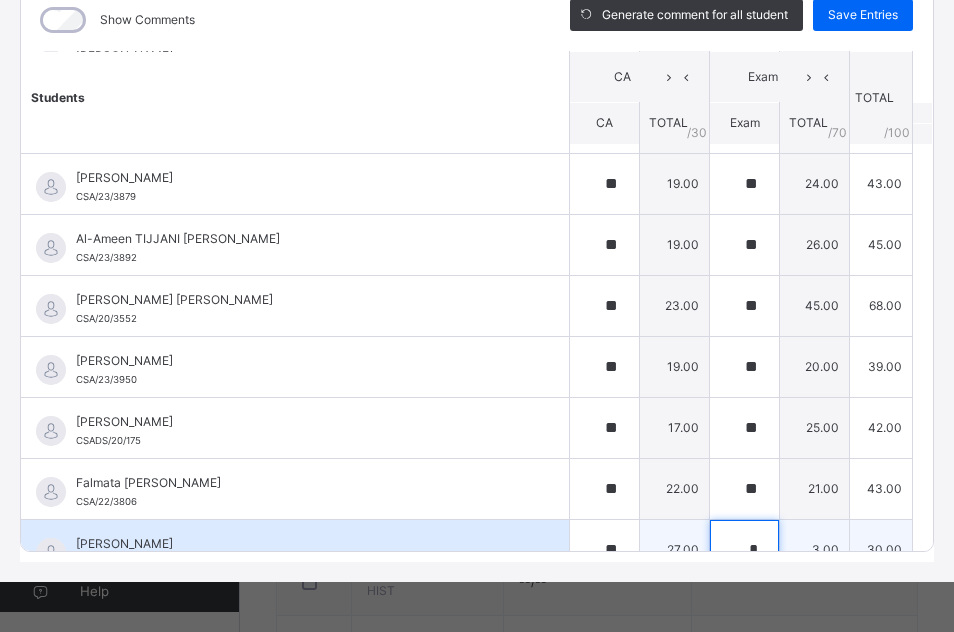 scroll, scrollTop: 366, scrollLeft: 0, axis: vertical 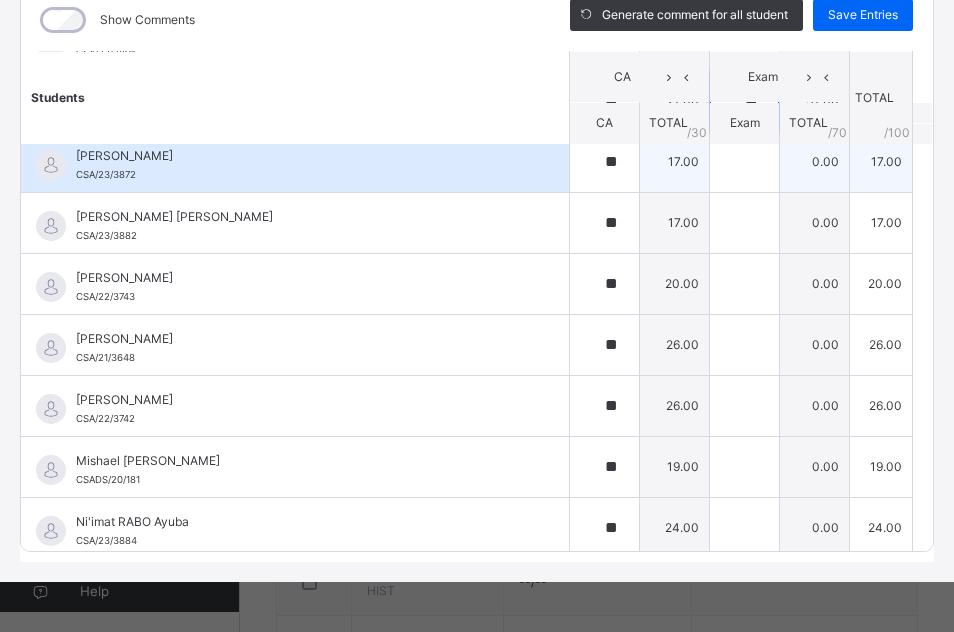 type on "**" 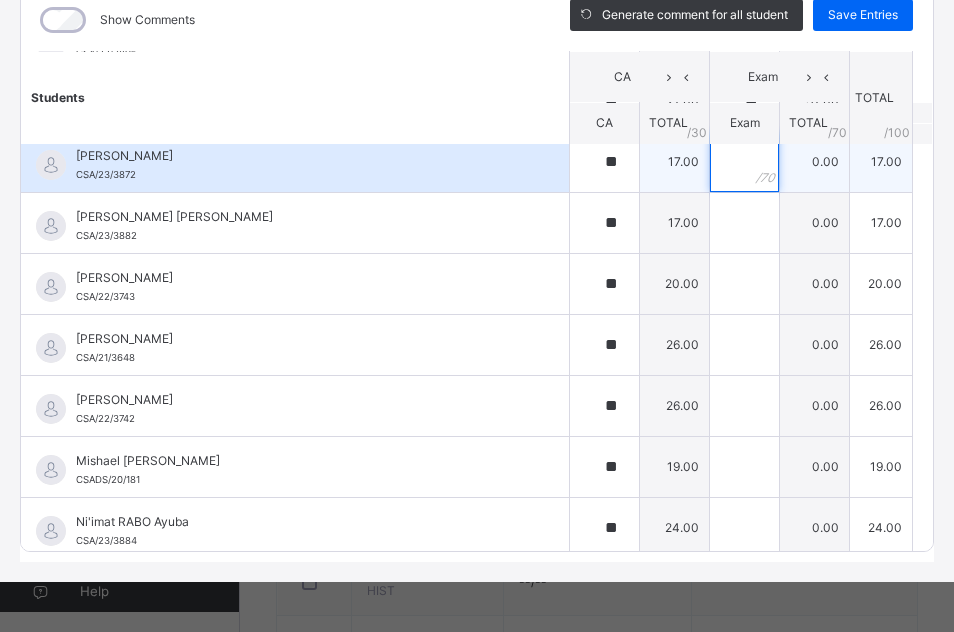 click at bounding box center [744, 162] 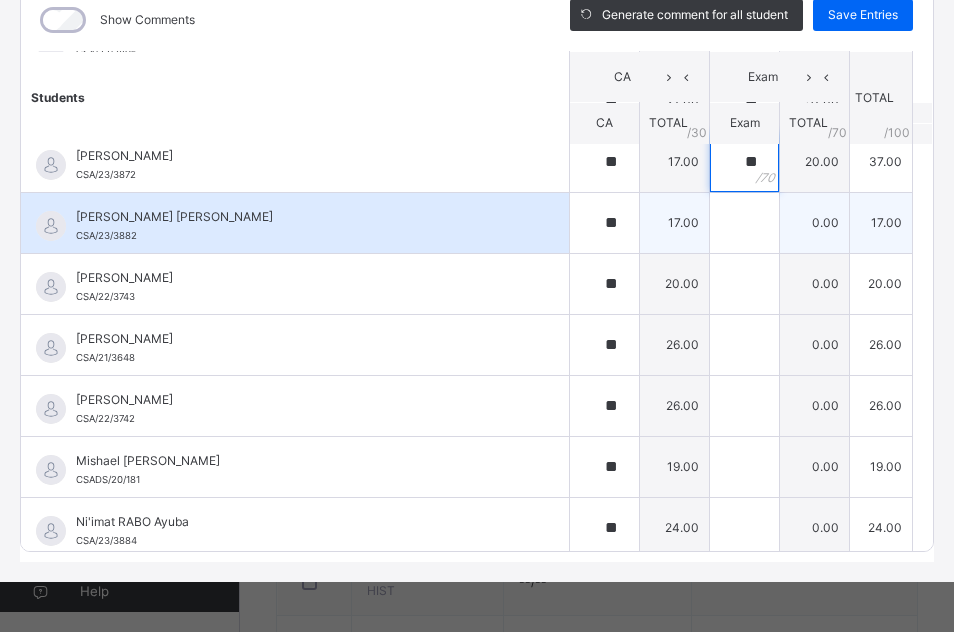 type on "**" 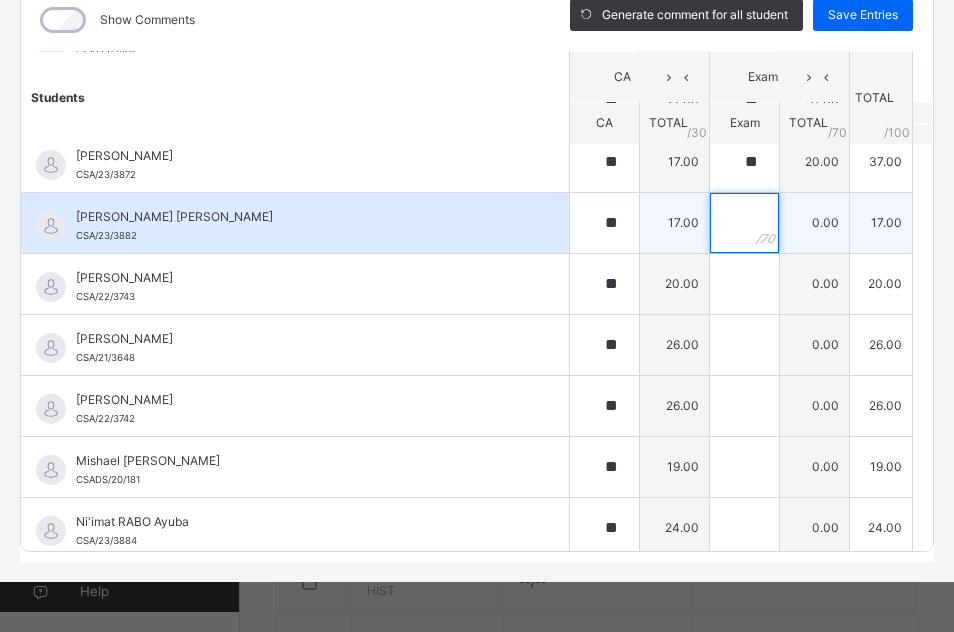click at bounding box center (744, 223) 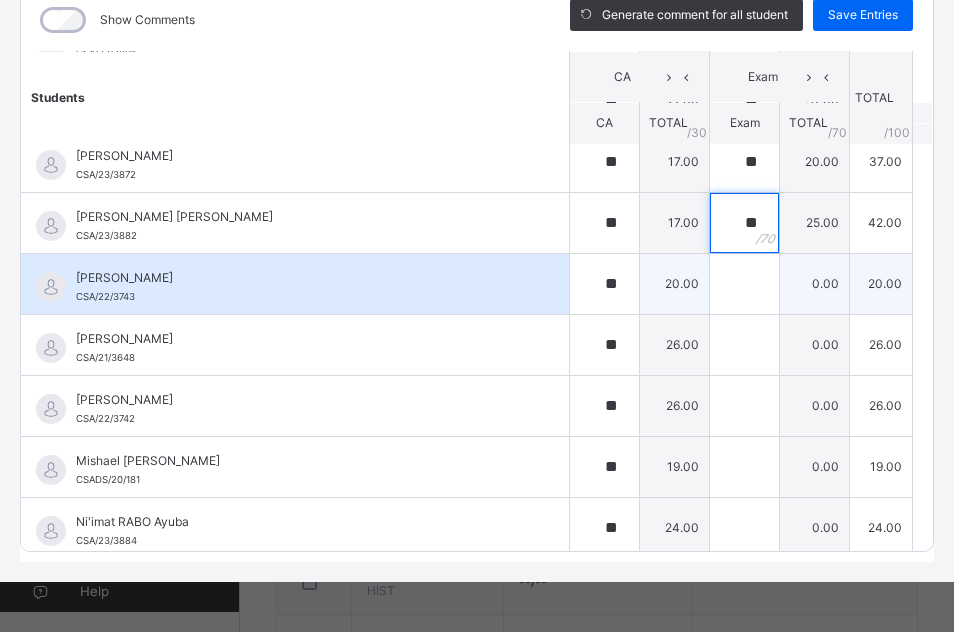 type on "**" 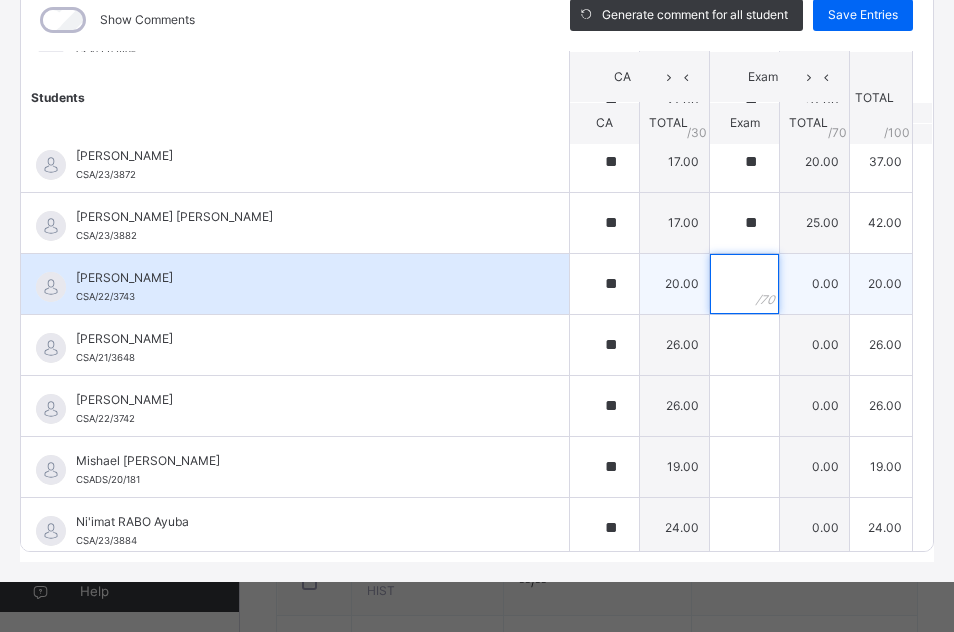 click at bounding box center (744, 284) 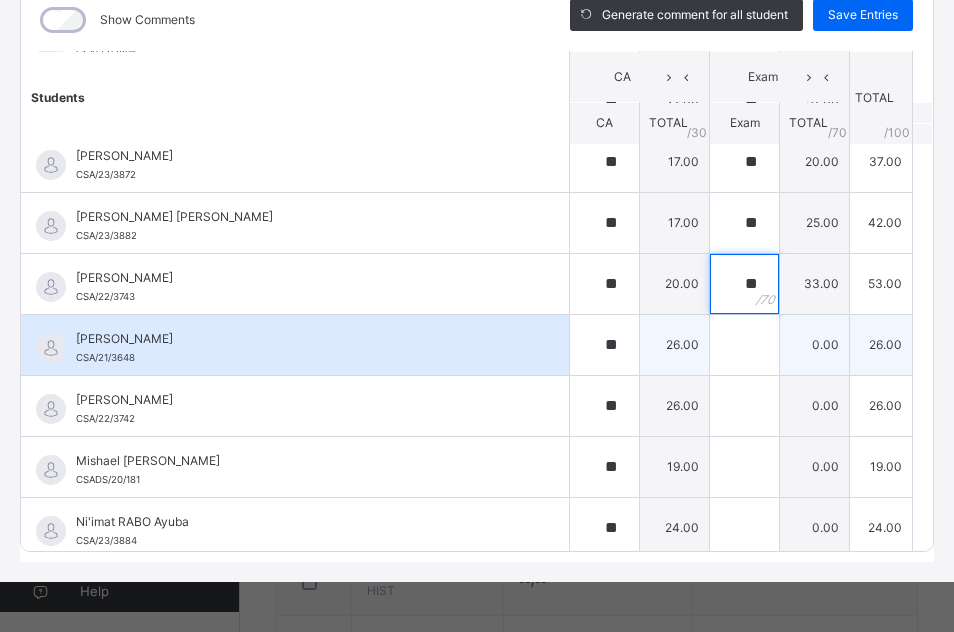 type on "**" 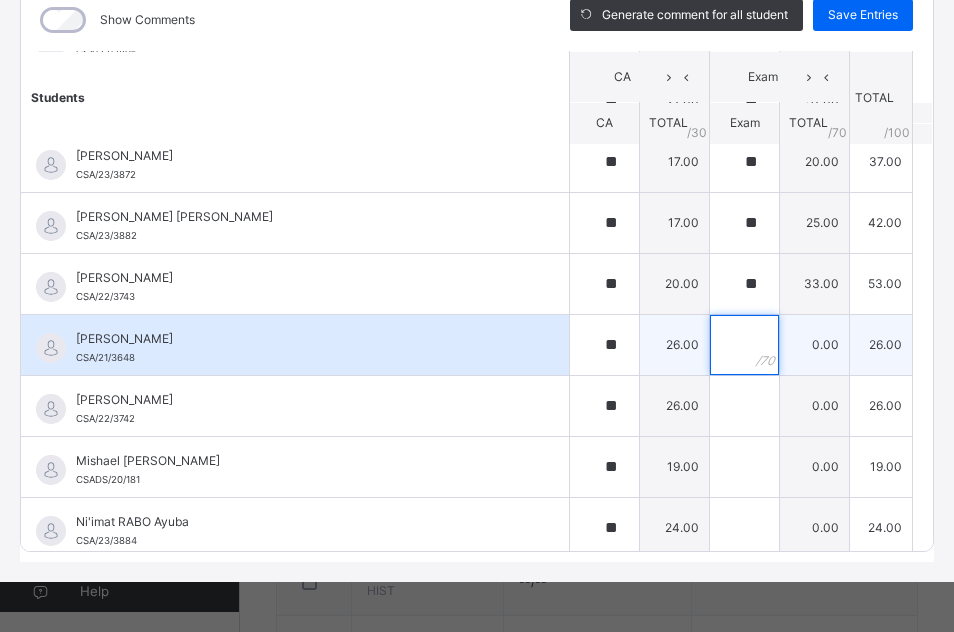 click at bounding box center [744, 345] 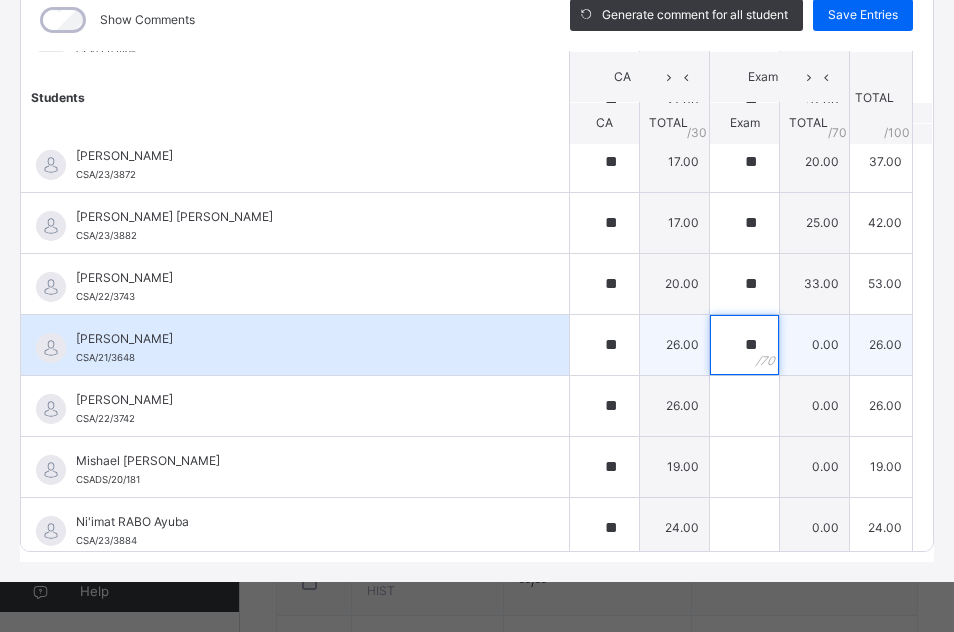 type on "**" 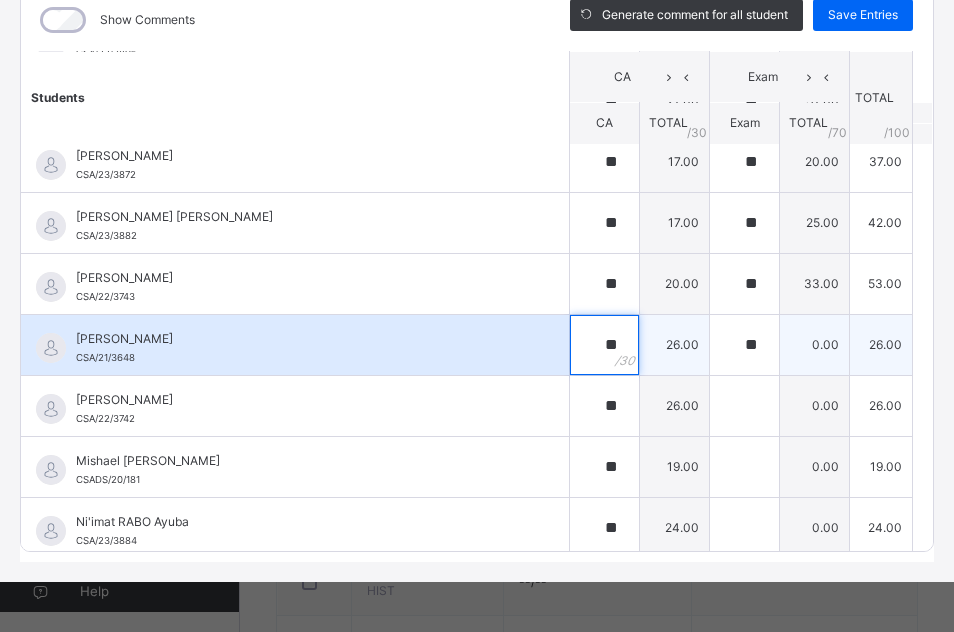 click on "**" at bounding box center (604, 345) 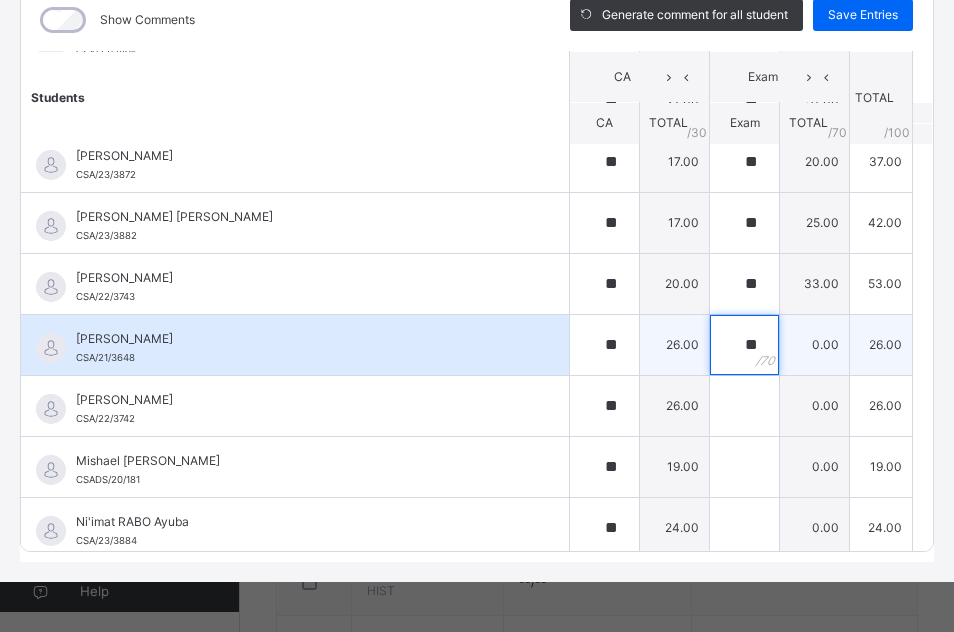 click on "**" at bounding box center [744, 345] 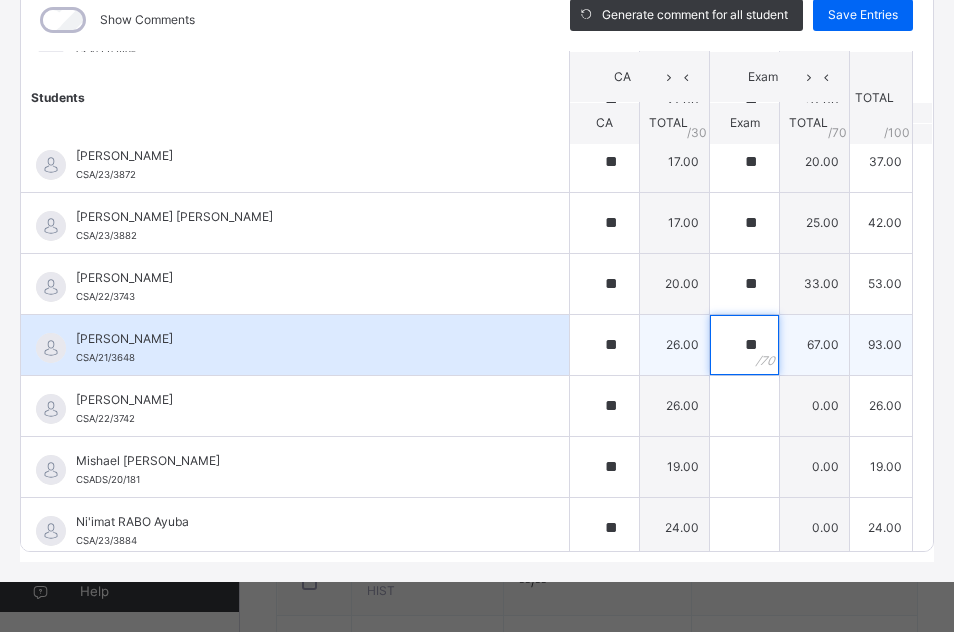 click on "**" at bounding box center [744, 345] 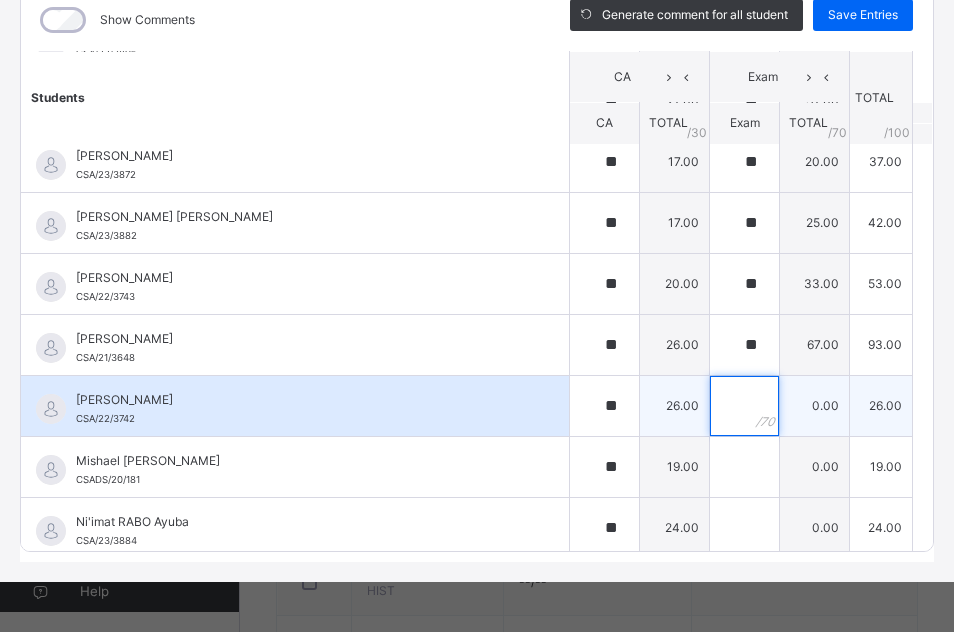 click at bounding box center [744, 406] 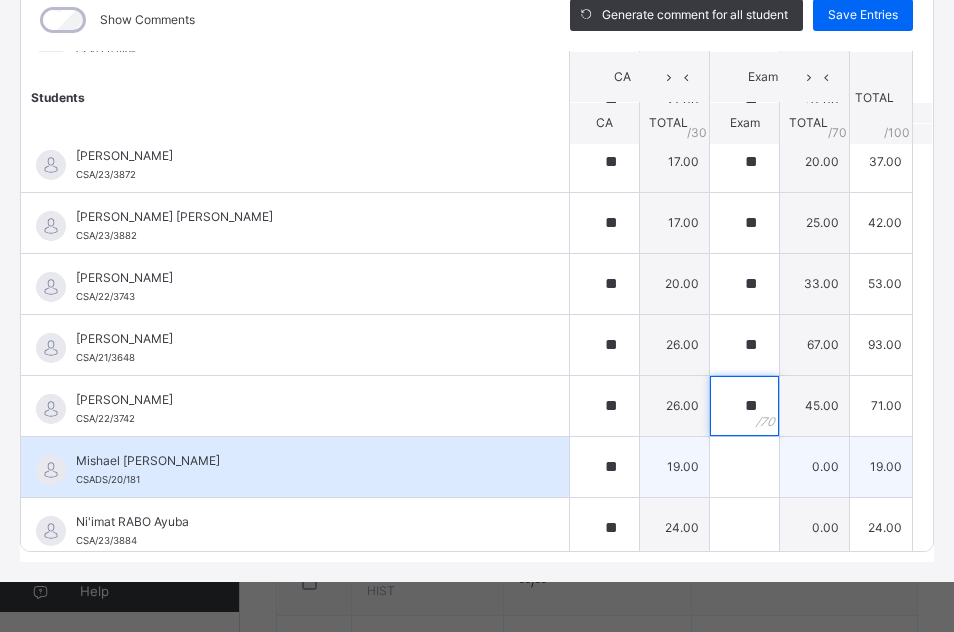 type on "**" 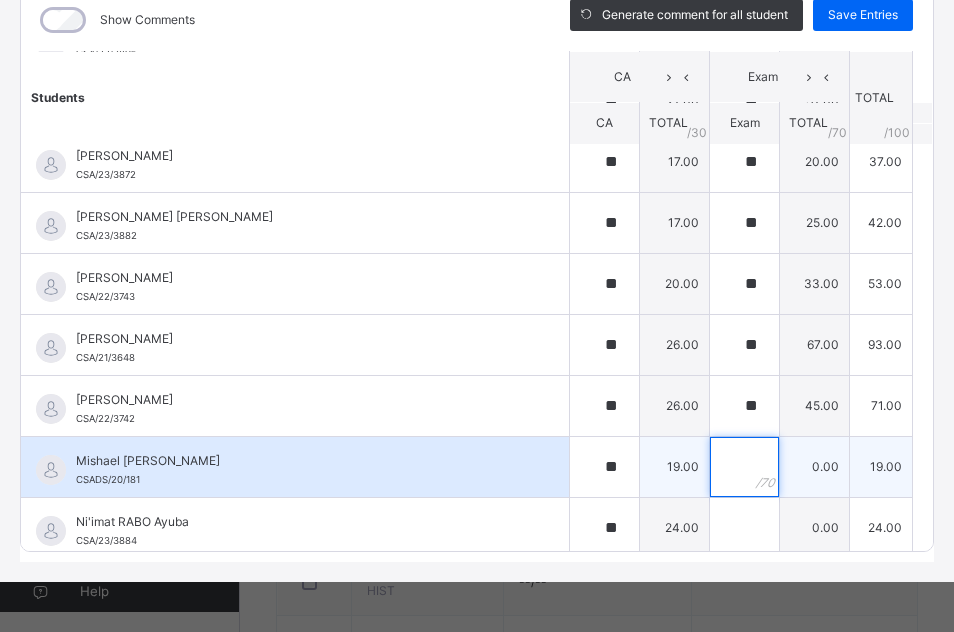 click at bounding box center [744, 467] 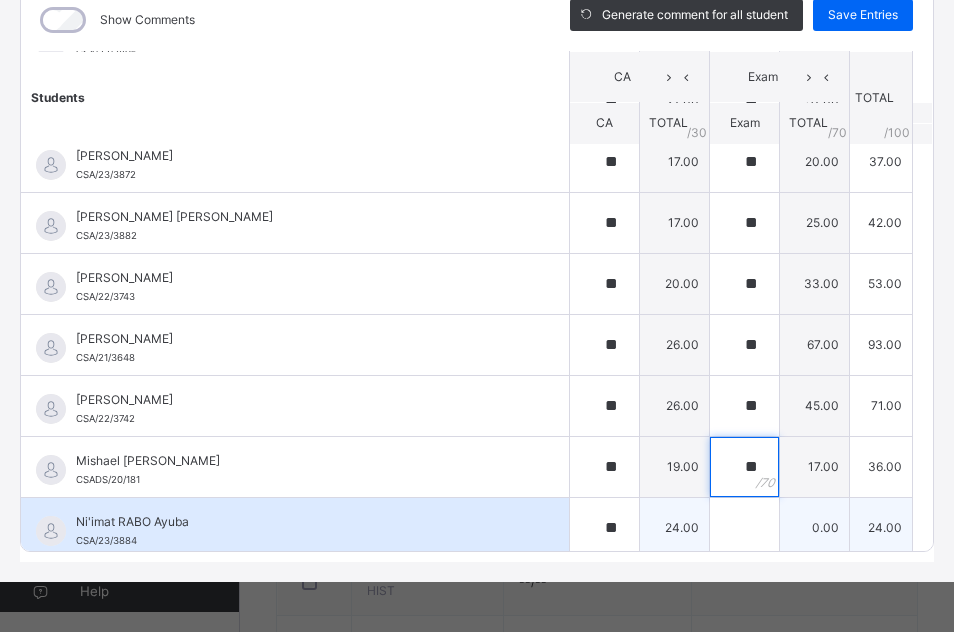 type on "**" 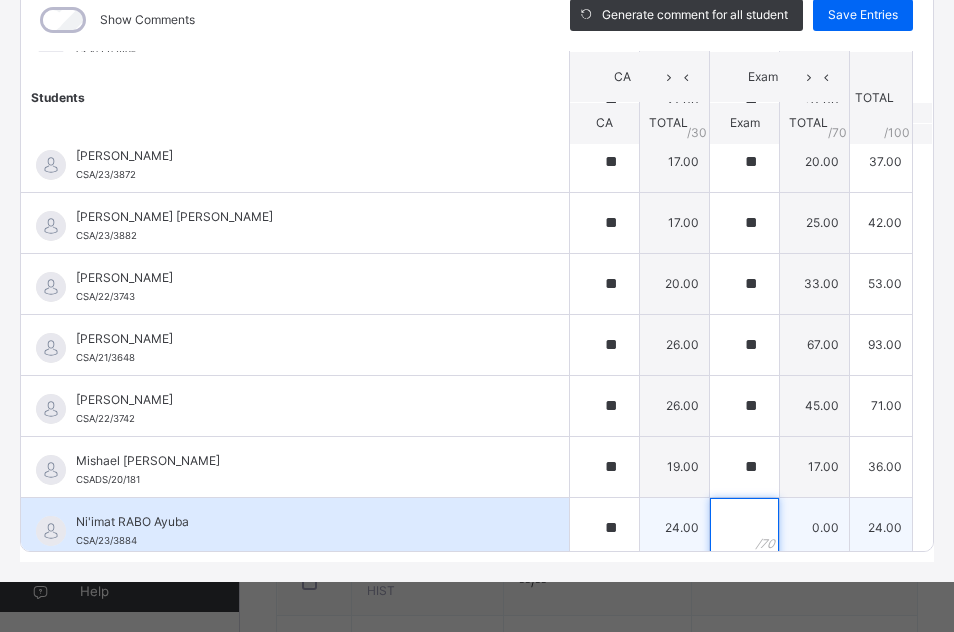 click at bounding box center [744, 528] 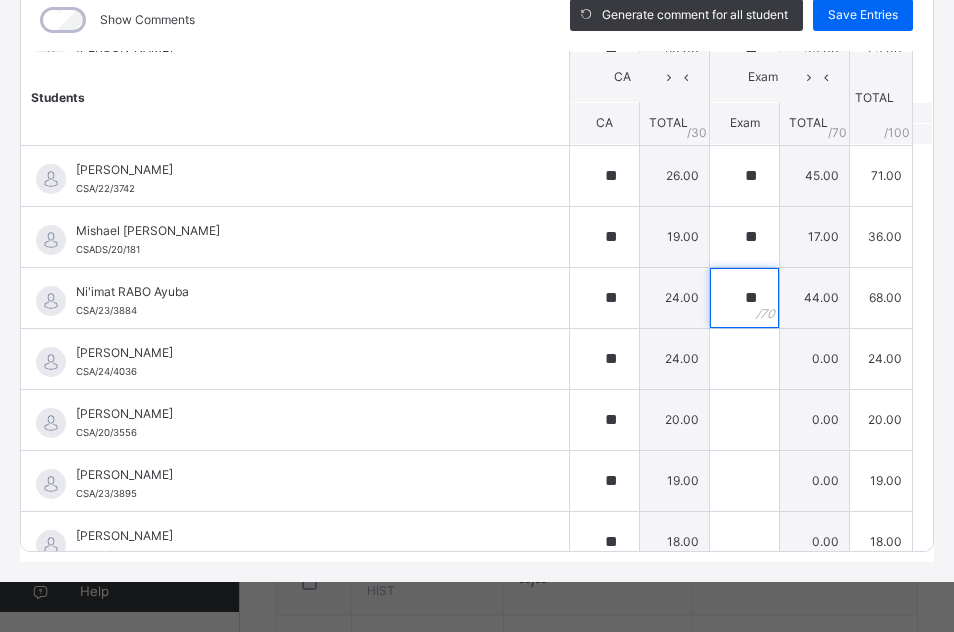 scroll, scrollTop: 1058, scrollLeft: 0, axis: vertical 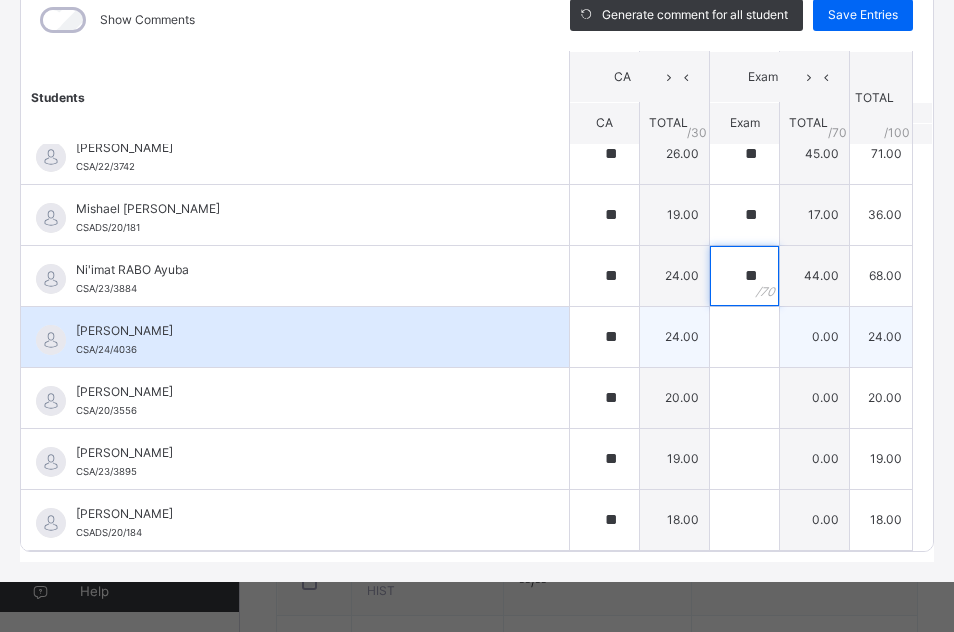 type on "**" 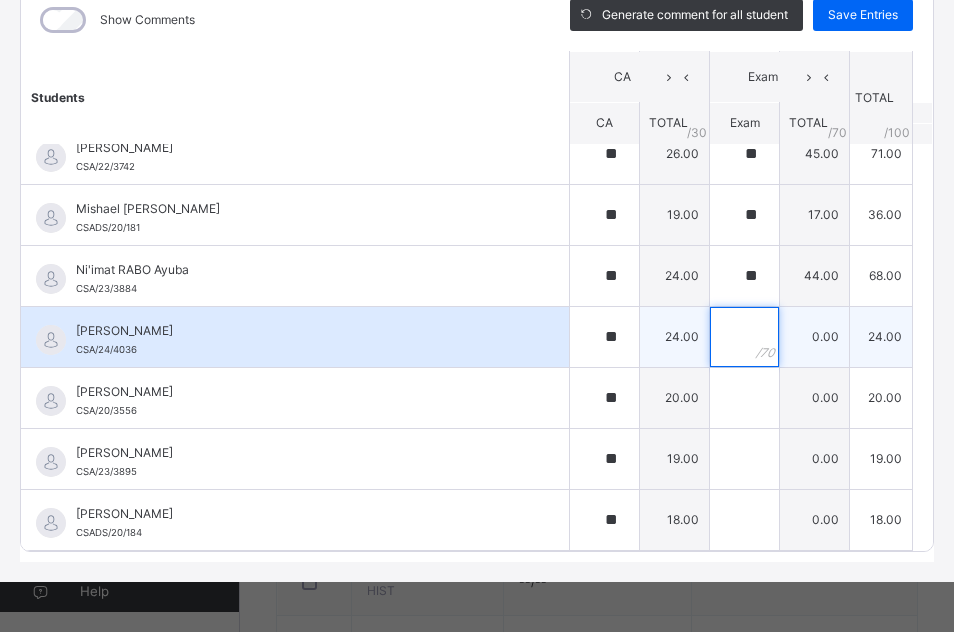 click at bounding box center [744, 337] 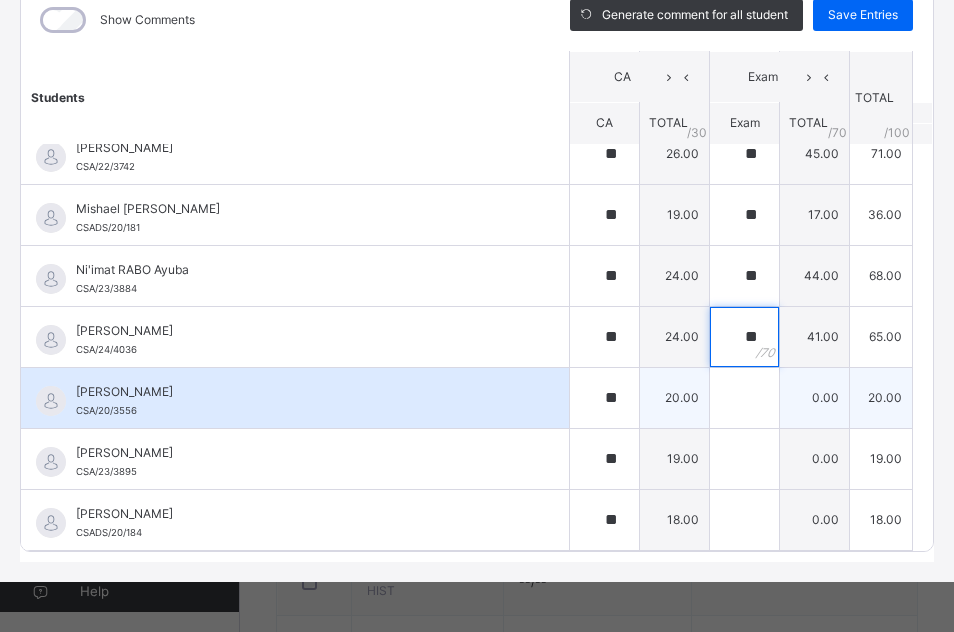 type on "**" 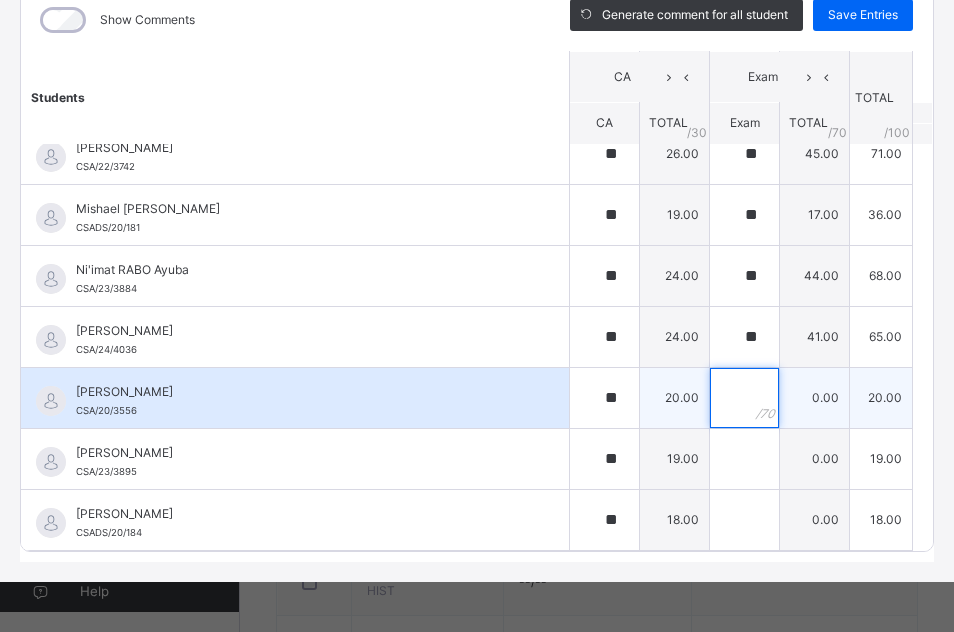 click at bounding box center [744, 398] 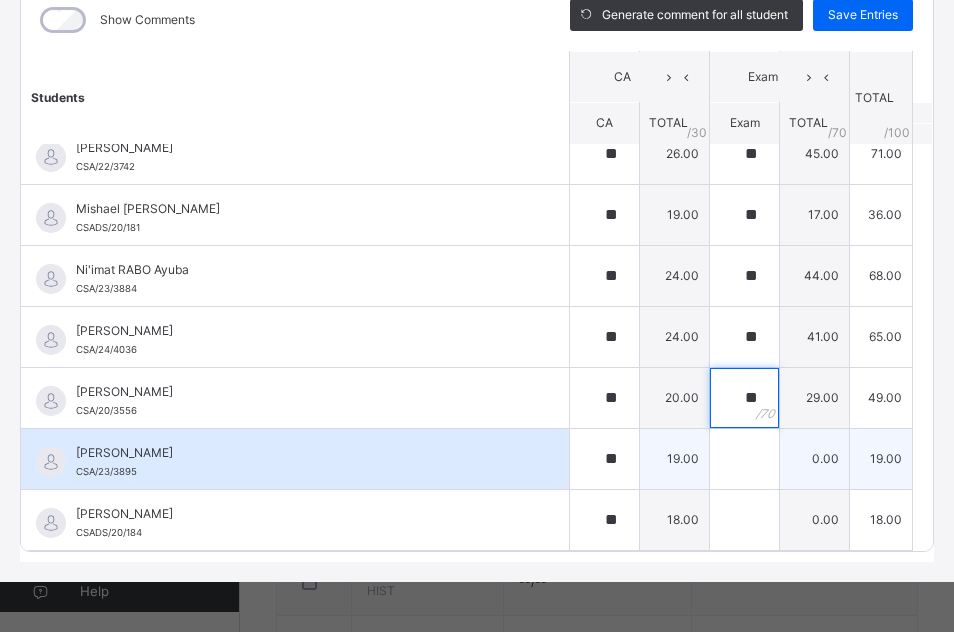 type on "**" 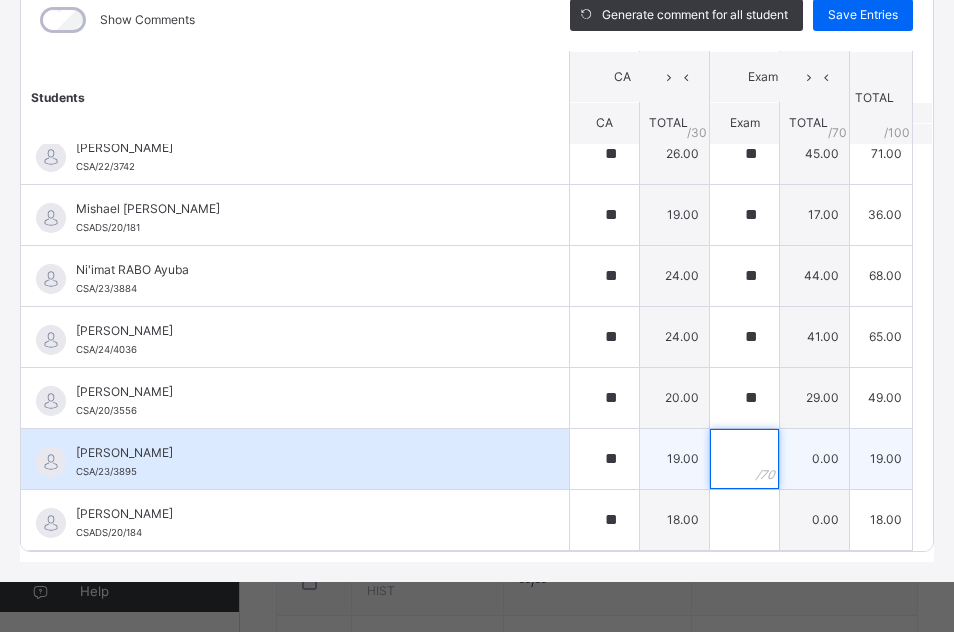 click at bounding box center [744, 459] 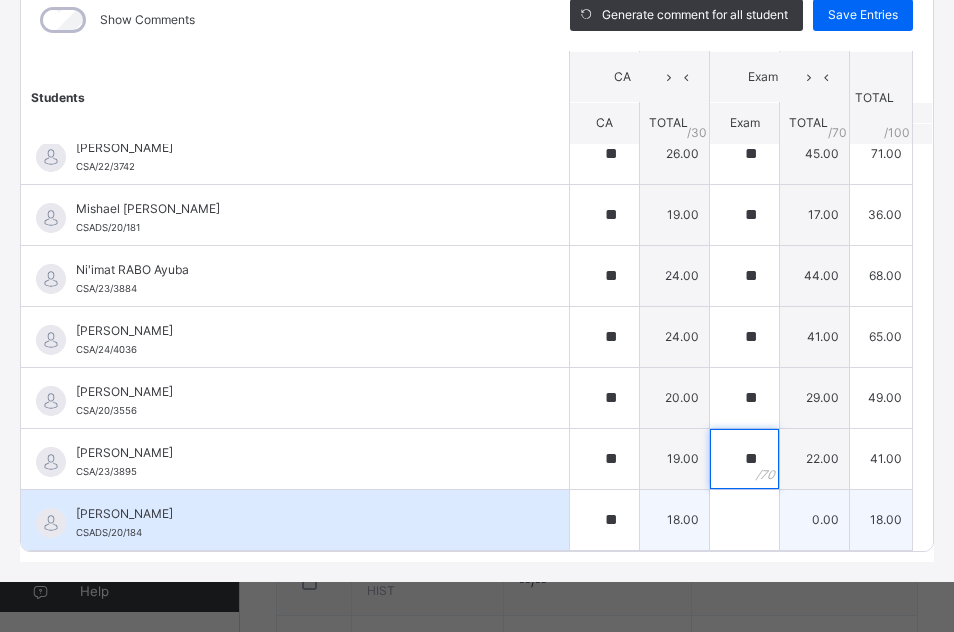 type on "**" 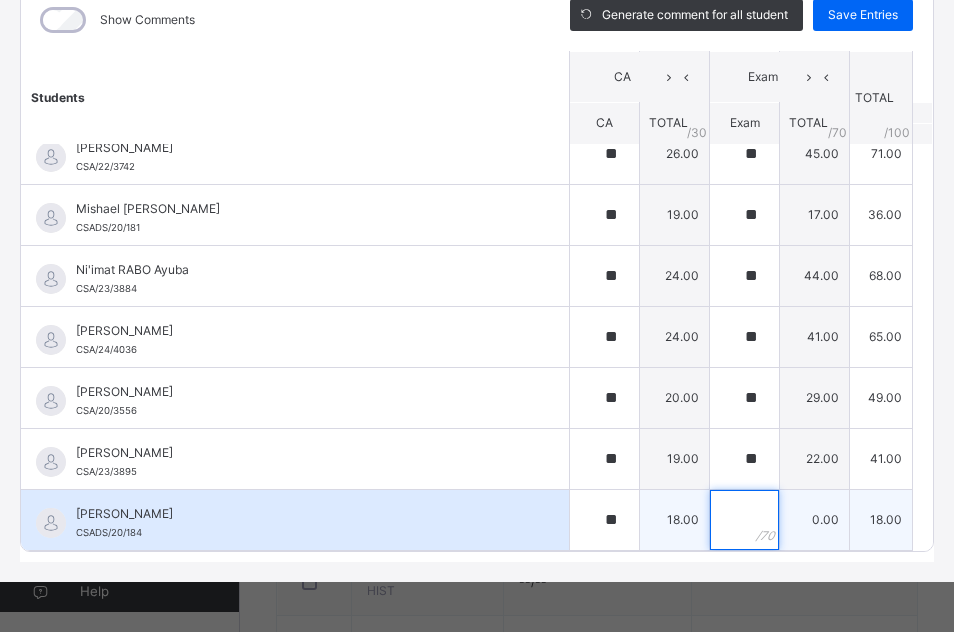 click at bounding box center [744, 520] 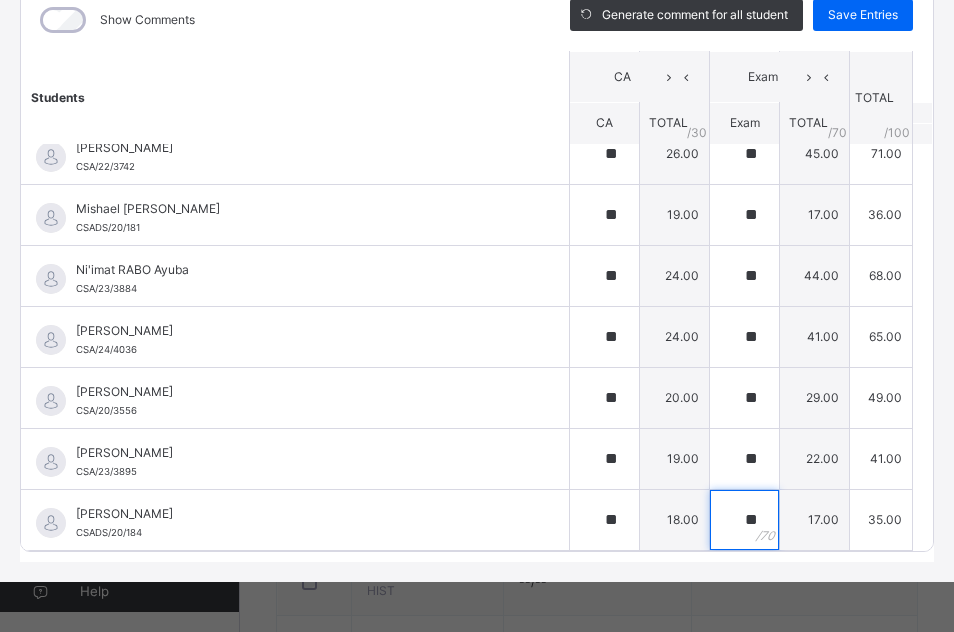 scroll, scrollTop: 621, scrollLeft: 0, axis: vertical 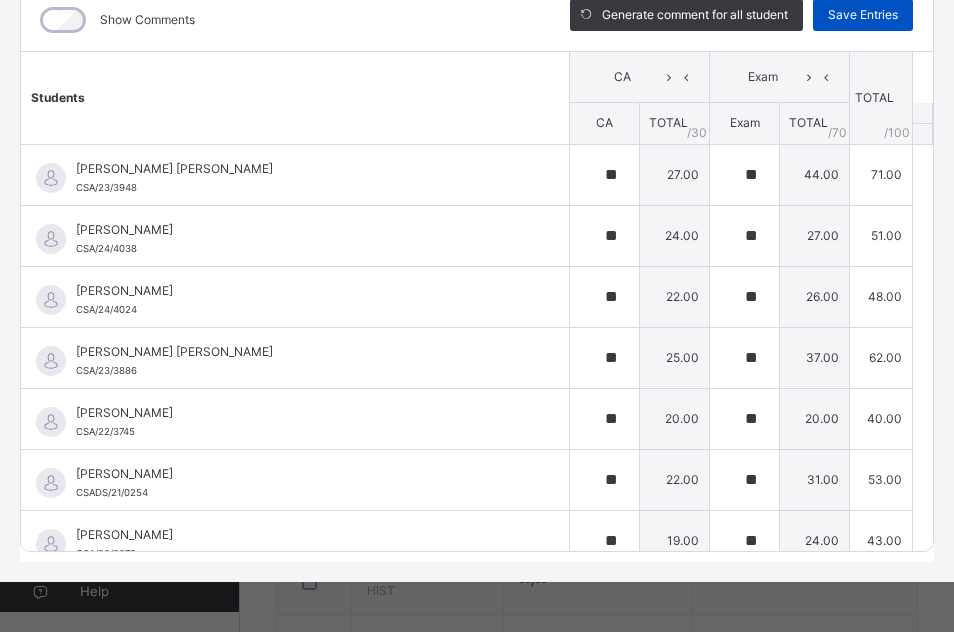 type on "**" 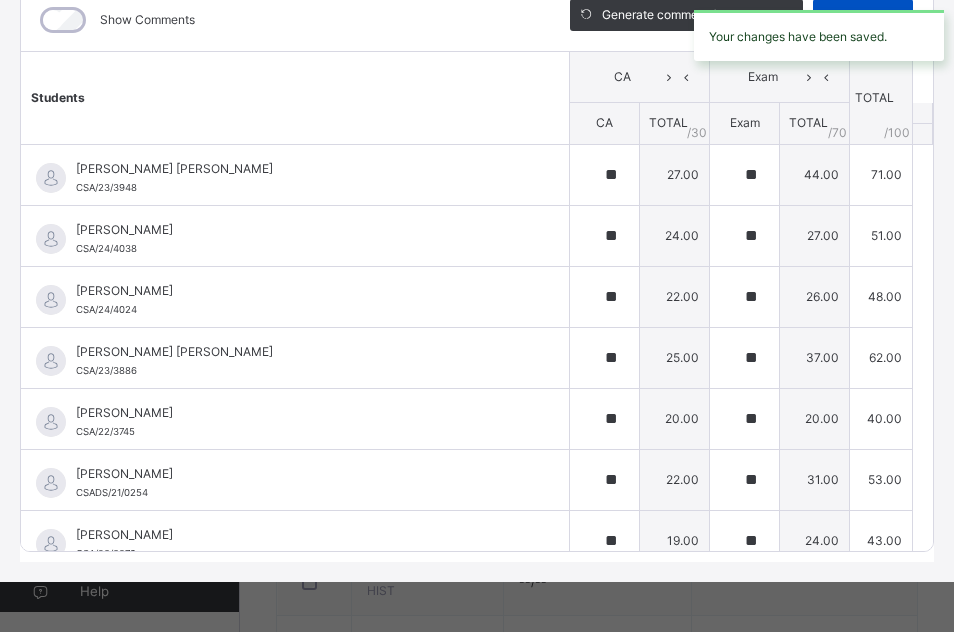 type on "**" 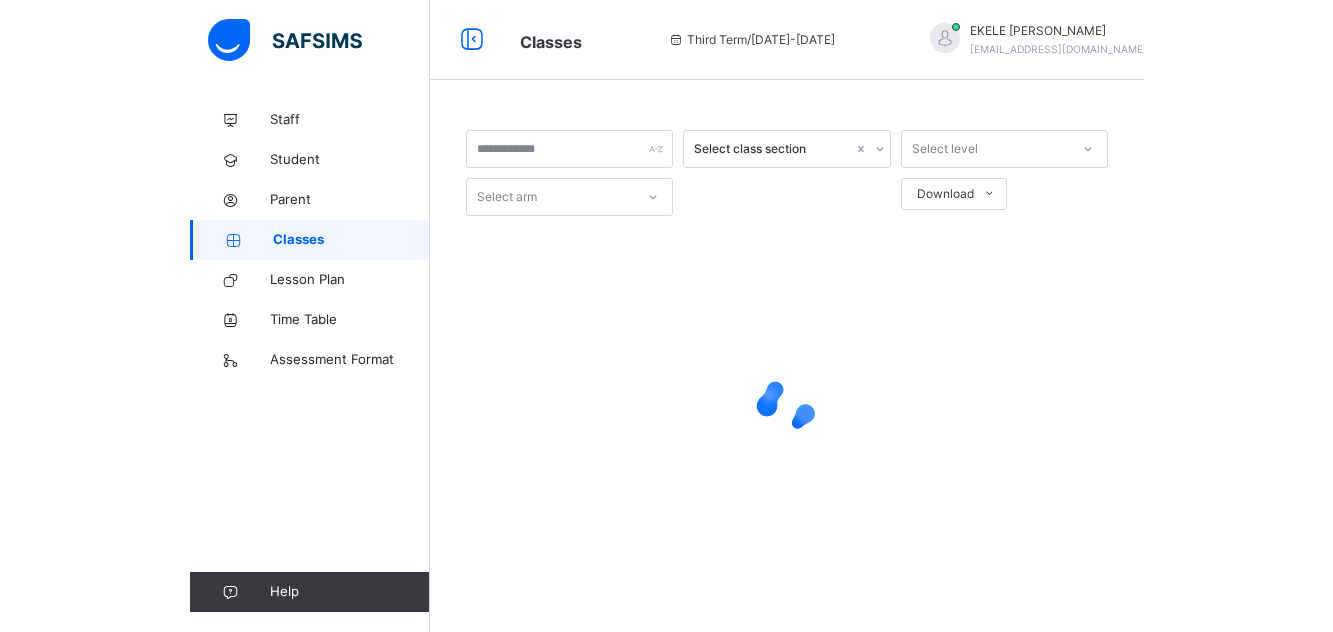 scroll, scrollTop: 0, scrollLeft: 0, axis: both 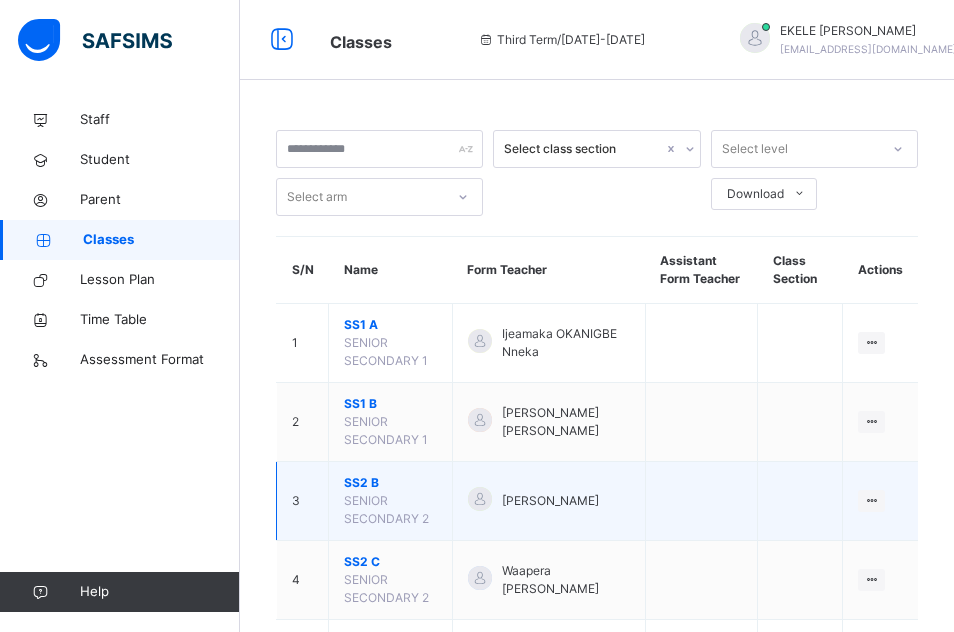click on "SS2   B" at bounding box center (390, 483) 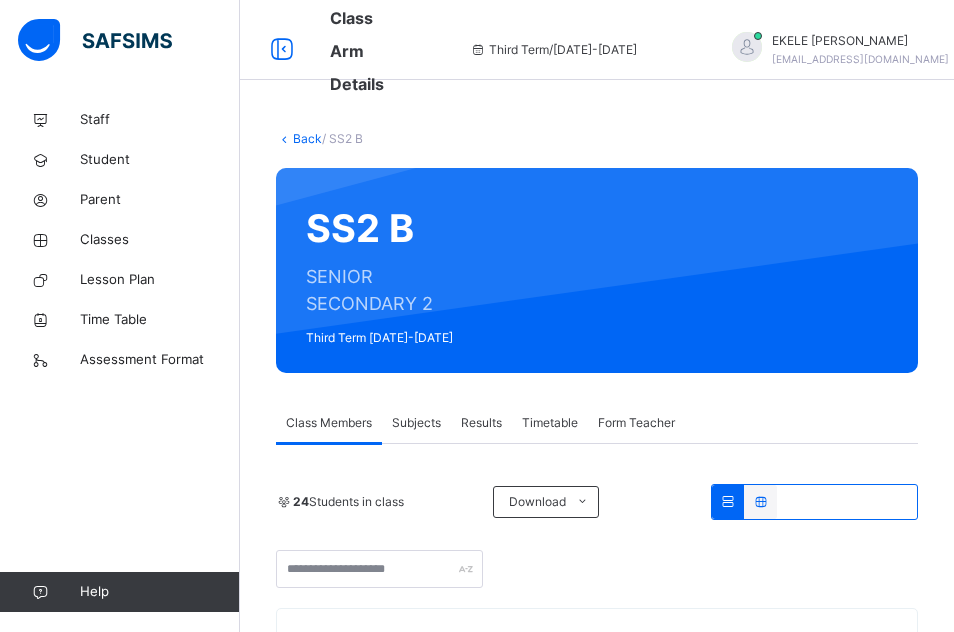click on "Results" at bounding box center (481, 423) 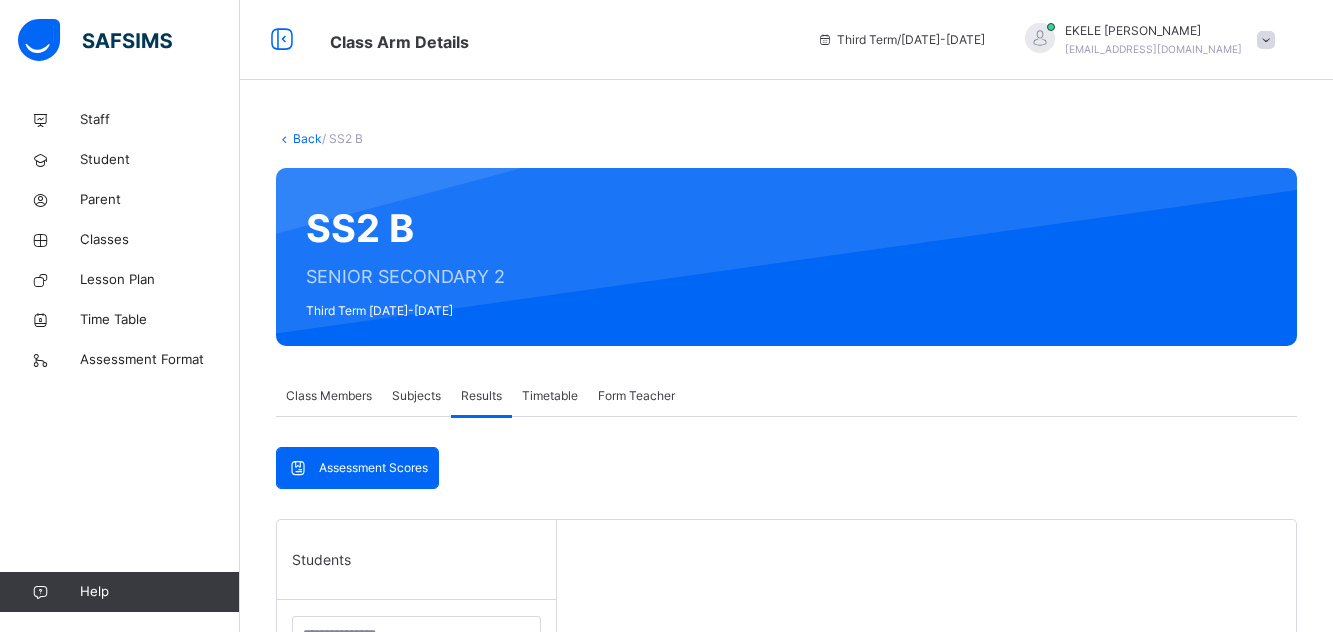 click on "Select a Student Select a student from the list to the left to view records" at bounding box center [926, 836] 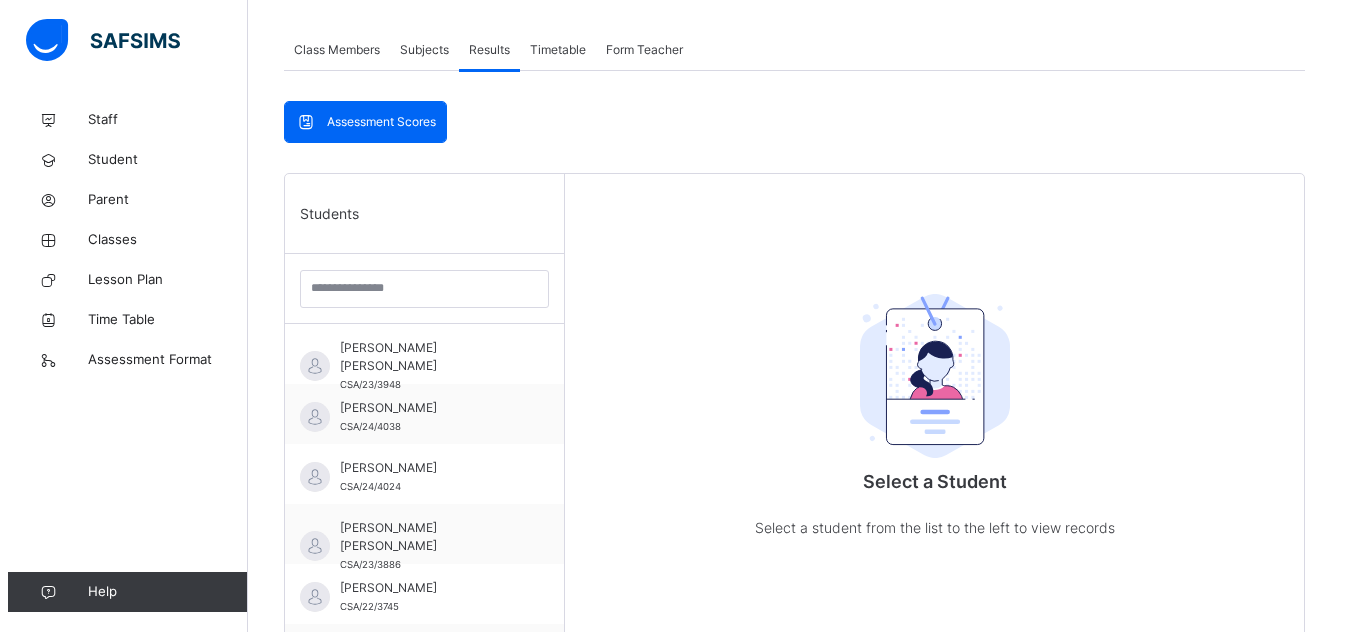 scroll, scrollTop: 360, scrollLeft: 0, axis: vertical 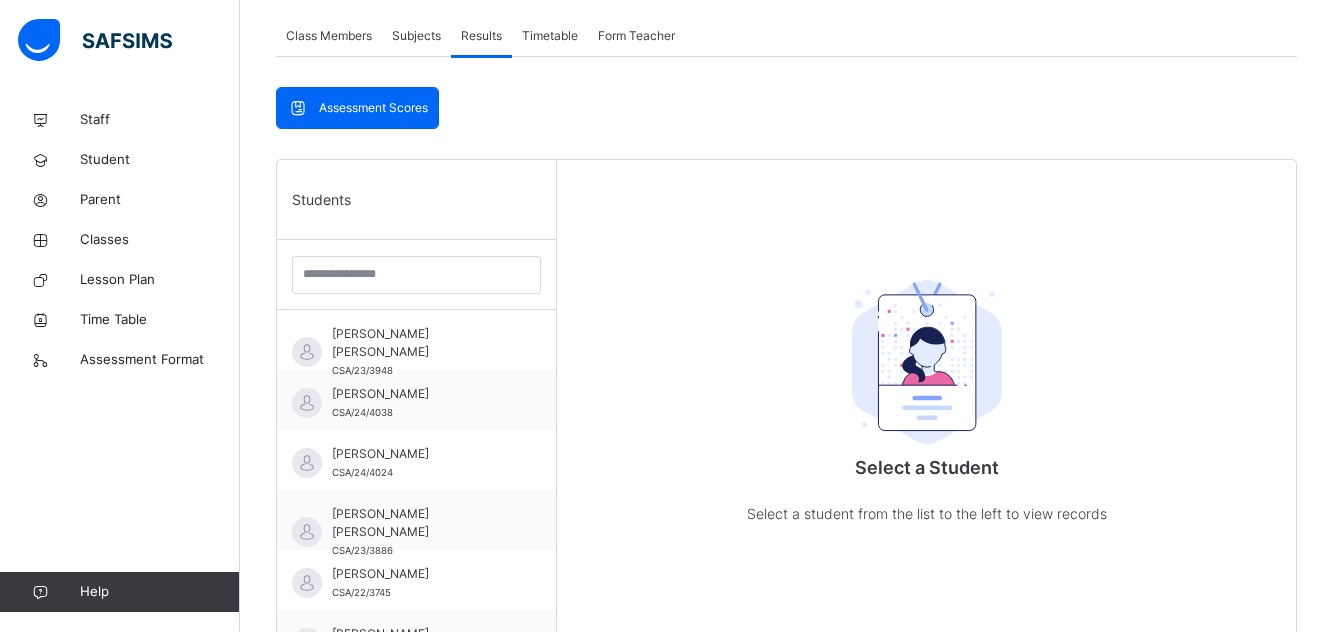 click on "Assessment Scores" at bounding box center [373, 108] 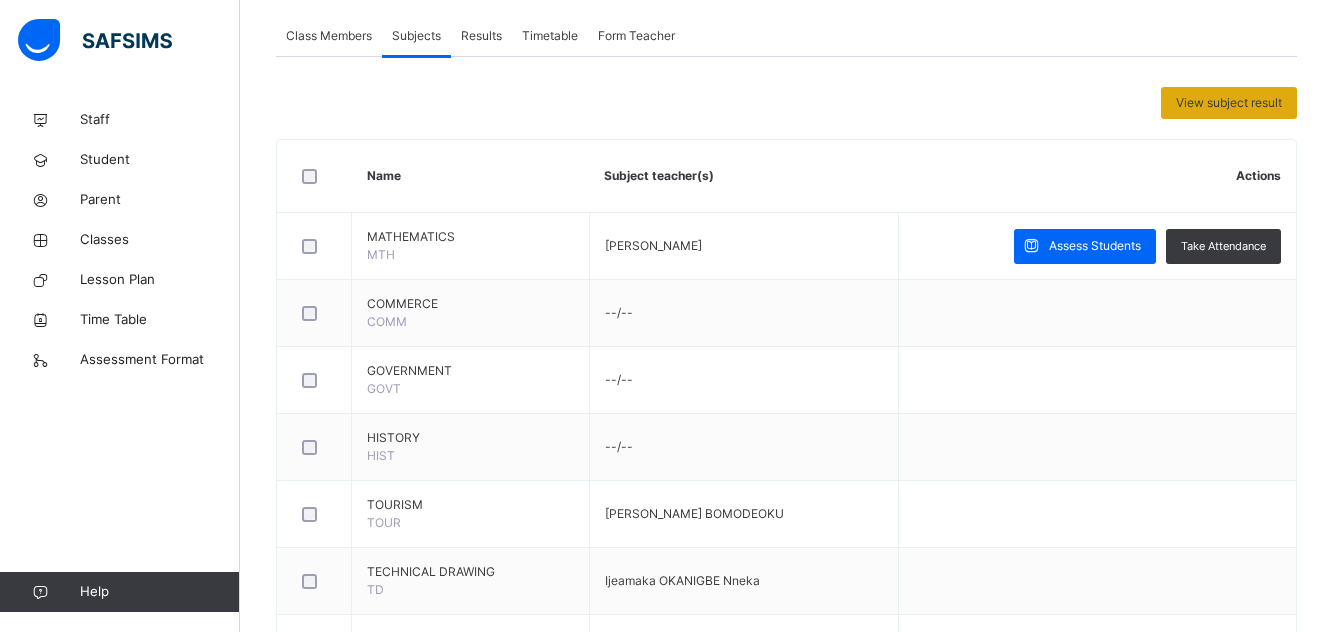 click on "View subject result" at bounding box center (1229, 103) 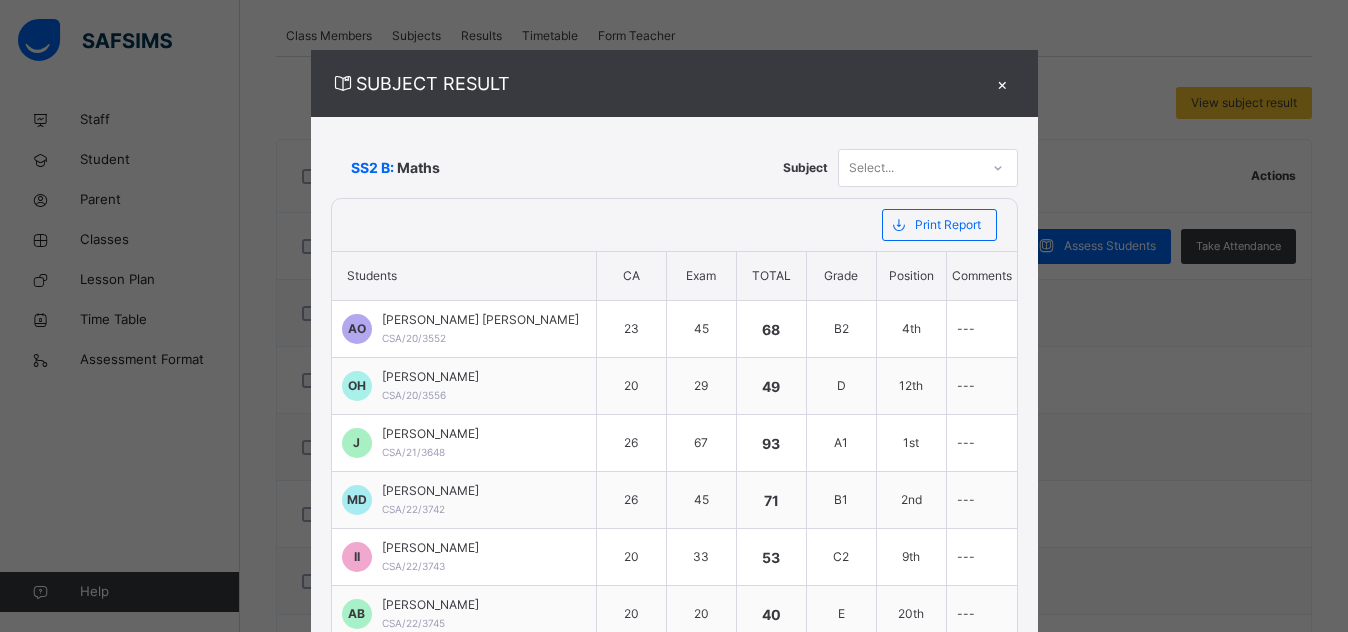 click 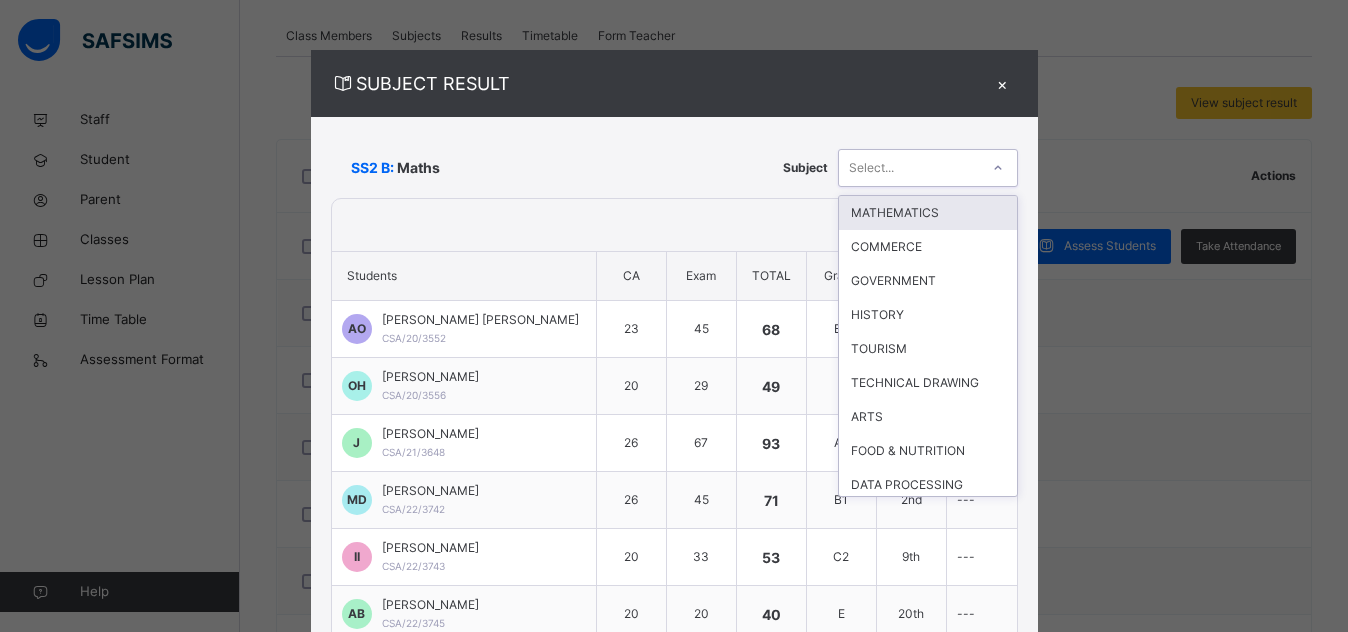 click on "MATHEMATICS" at bounding box center (928, 213) 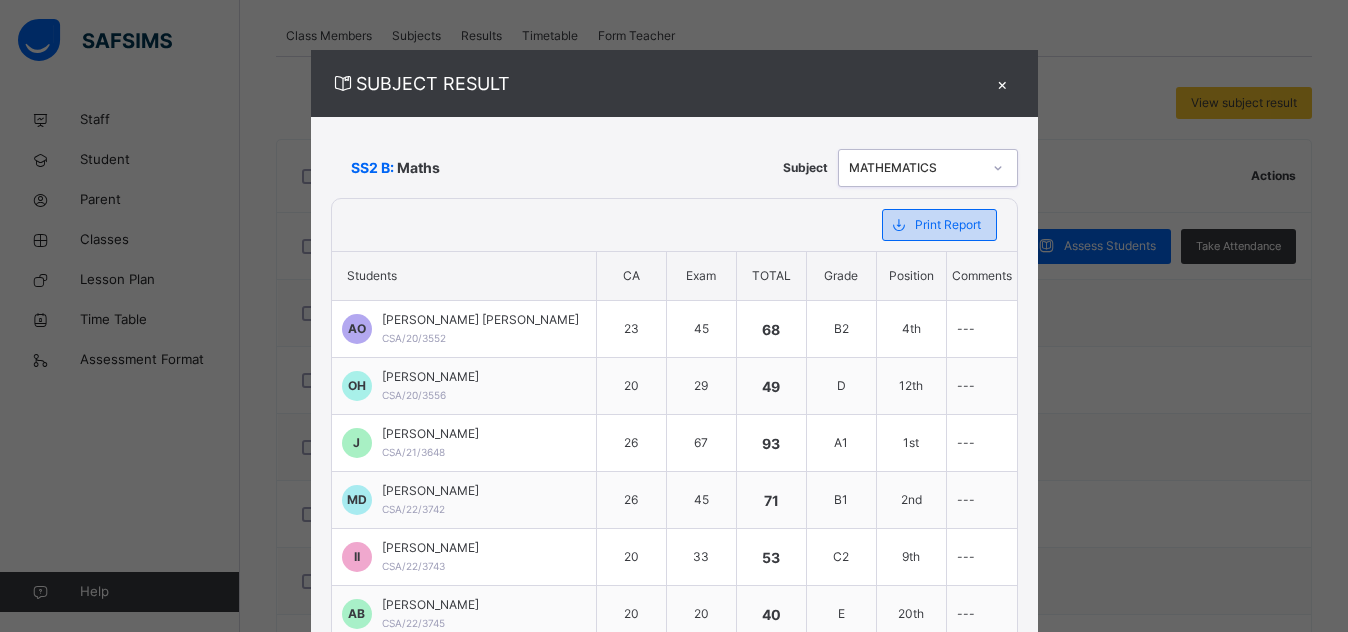 click on "Print Report" at bounding box center [948, 225] 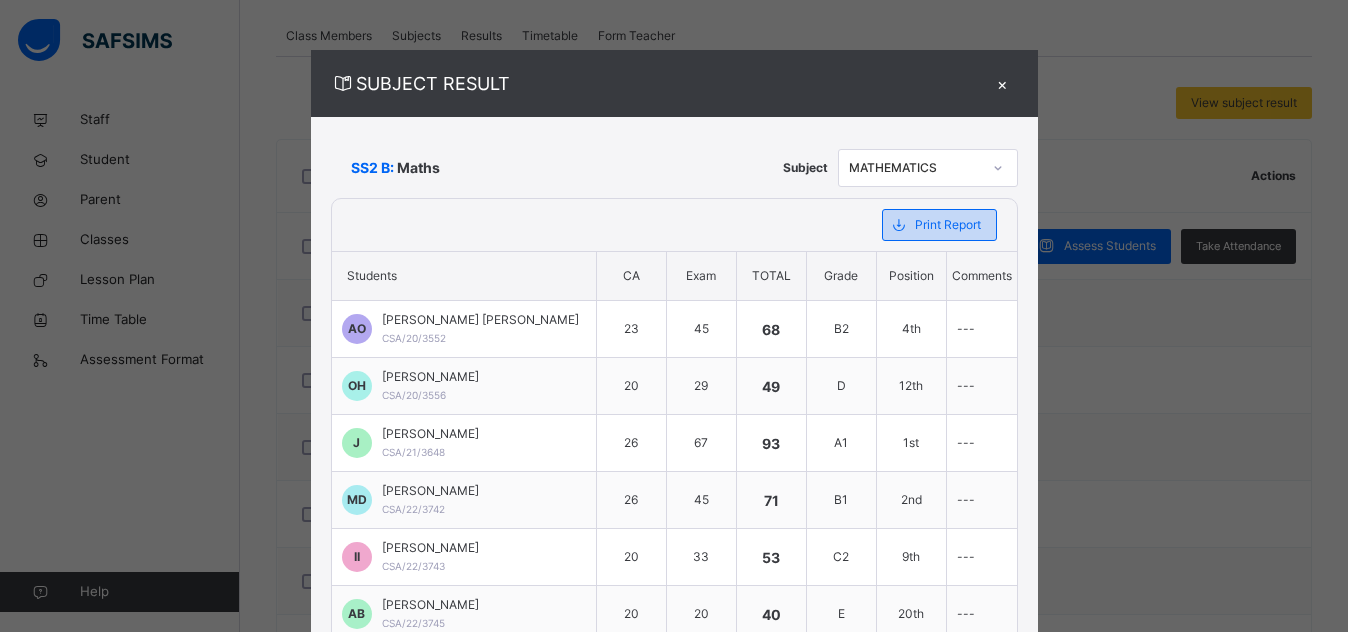 scroll, scrollTop: 0, scrollLeft: 0, axis: both 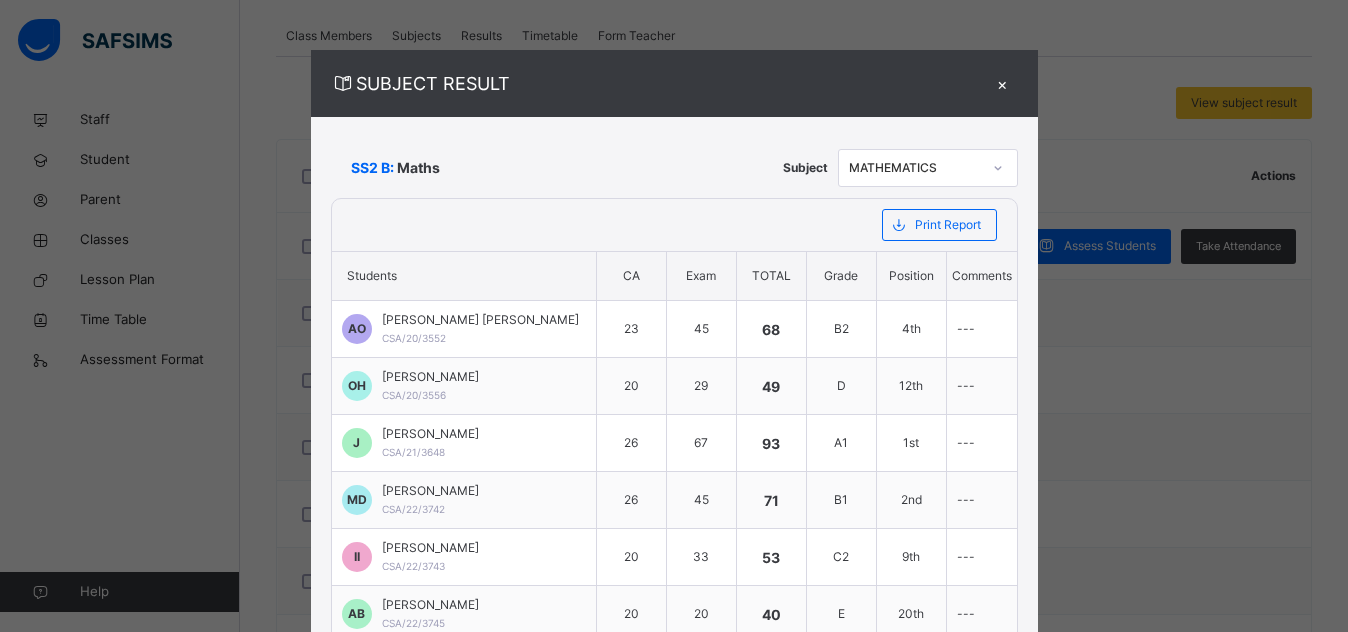 click on "SUBJECT RESULT   × SS2 B:     Maths   Subject   MATHEMATICS Print Report Capital Science Academy Date: [DATE] 2:16:37 pm Subject Result Class:  SS2 B Subject:  Maths S/NO Admission No. Students   CA     Exam   Total Grade Position Comments 1 CSA/20/3552 [PERSON_NAME] [PERSON_NAME] 23 45 68 B2 4th --- 2 CSA/20/3556 [PERSON_NAME] 20 29 49 D 12th --- 3 CSA/21/3648 [PERSON_NAME]  26 67 93 A1 1st --- 4 CSA/22/3742 [PERSON_NAME] Divine 26 45 71 B1 2nd --- 5 CSA/22/3743 [PERSON_NAME] 20 33 53 C2 9th --- 6 CSA/22/3745 [PERSON_NAME] 20 20 40 E 20th --- 7 CSA/22/3806 Falmata BULAMA Waziri 22 21 43 E 15th --- 8 CSA/23/3872 [PERSON_NAME] 17 20 37 F 22nd --- 9 CSA/23/3879 [PERSON_NAME] 19 24 43 E 15th --- 10 CSA/23/3882 [PERSON_NAME] [PERSON_NAME] 17 25 42 E 17th --- 11 CSA/23/3884 Ni'imat RABO Ayuba 24 44 68 B2 4th --- 12 CSA/23/3886 [PERSON_NAME] [PERSON_NAME] 25 37 62 C1 8th --- 13 CSA/23/3892 Al-[PERSON_NAME] 19 26 45 D 14th --- 14 CSA/23/3895 19 22 41 E" at bounding box center (674, 316) 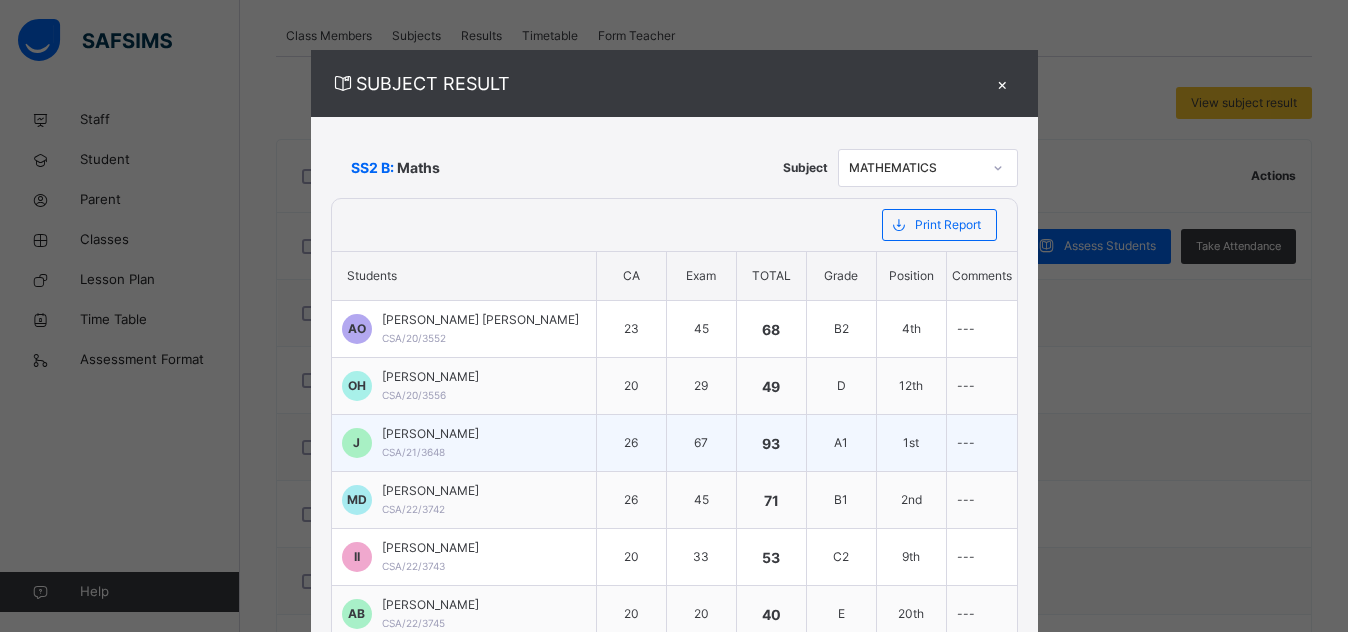 click on "J [PERSON_NAME]    CSA/21/3648" at bounding box center (464, 443) 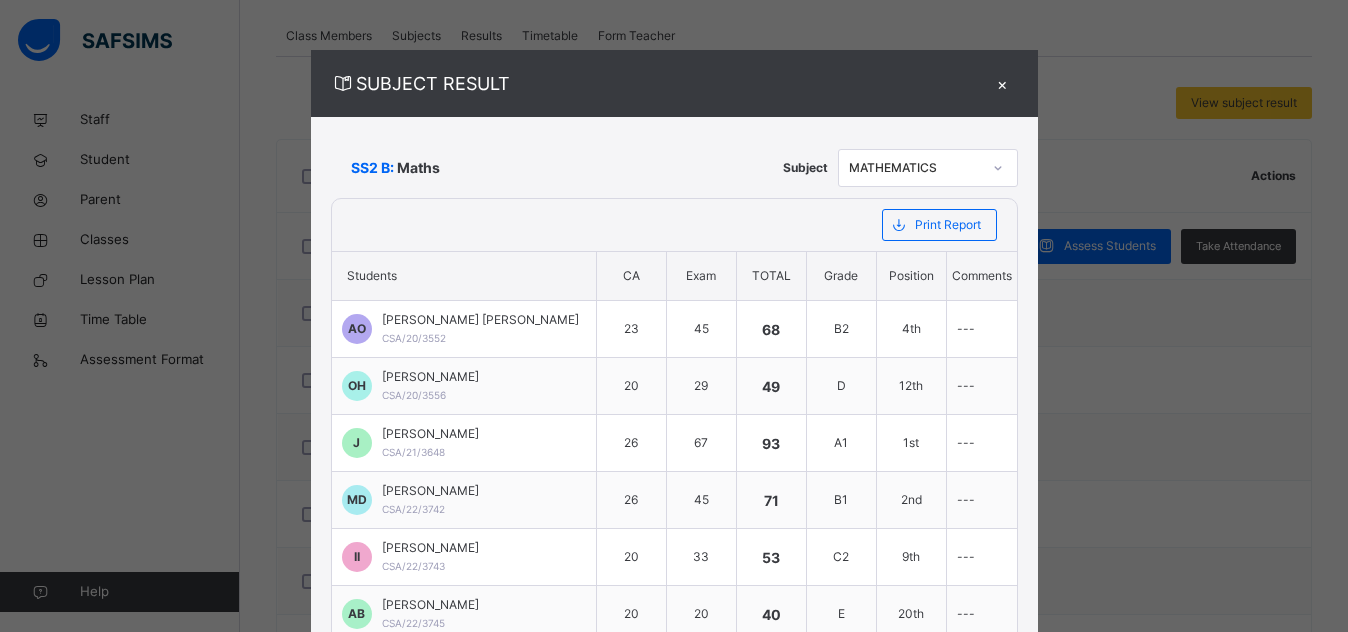 click on "SUBJECT RESULT   × SS2 B:     Maths   Subject   MATHEMATICS Print Report Capital Science Academy Date: [DATE] 2:16:37 pm Subject Result Class:  SS2 B Subject:  Maths S/NO Admission No. Students   CA     Exam   Total Grade Position Comments 1 CSA/20/3552 [PERSON_NAME] [PERSON_NAME] 23 45 68 B2 4th --- 2 CSA/20/3556 [PERSON_NAME] 20 29 49 D 12th --- 3 CSA/21/3648 [PERSON_NAME]  26 67 93 A1 1st --- 4 CSA/22/3742 [PERSON_NAME] Divine 26 45 71 B1 2nd --- 5 CSA/22/3743 [PERSON_NAME] 20 33 53 C2 9th --- 6 CSA/22/3745 [PERSON_NAME] 20 20 40 E 20th --- 7 CSA/22/3806 Falmata BULAMA Waziri 22 21 43 E 15th --- 8 CSA/23/3872 [PERSON_NAME] 17 20 37 F 22nd --- 9 CSA/23/3879 [PERSON_NAME] 19 24 43 E 15th --- 10 CSA/23/3882 [PERSON_NAME] [PERSON_NAME] 17 25 42 E 17th --- 11 CSA/23/3884 Ni'imat RABO Ayuba 24 44 68 B2 4th --- 12 CSA/23/3886 [PERSON_NAME] [PERSON_NAME] 25 37 62 C1 8th --- 13 CSA/23/3892 Al-[PERSON_NAME] 19 26 45 D 14th --- 14 CSA/23/3895 19 22 41 E" at bounding box center [674, 316] 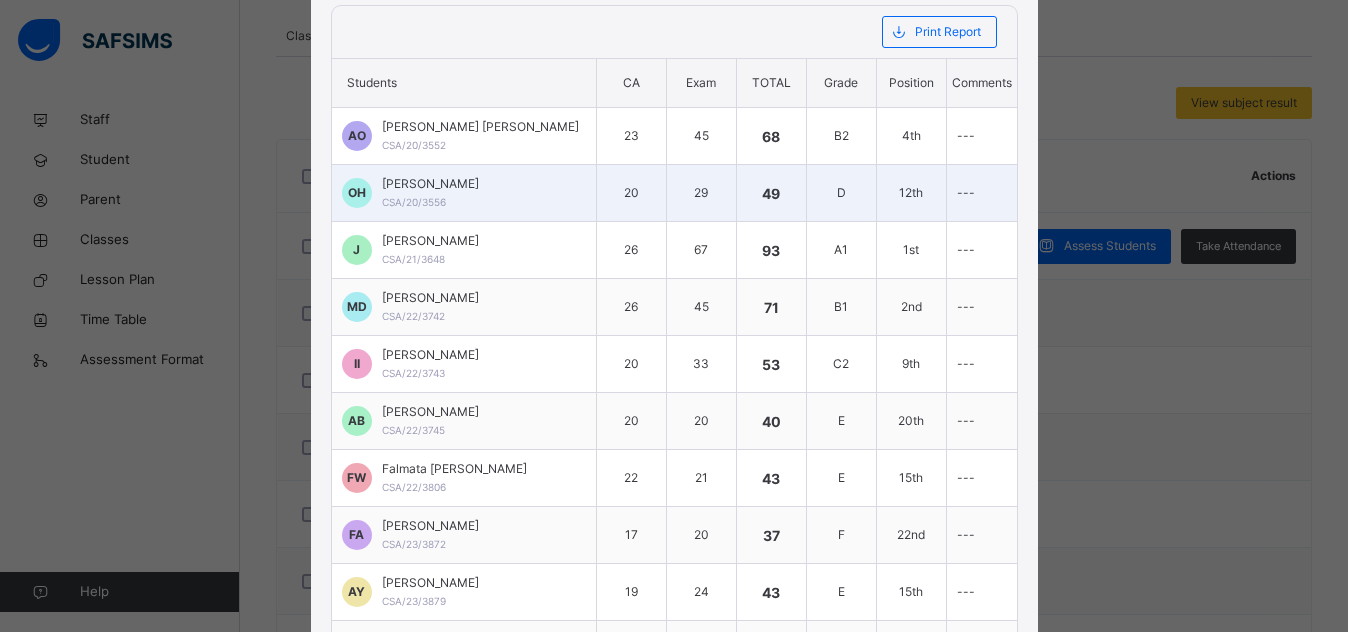 scroll, scrollTop: 132, scrollLeft: 0, axis: vertical 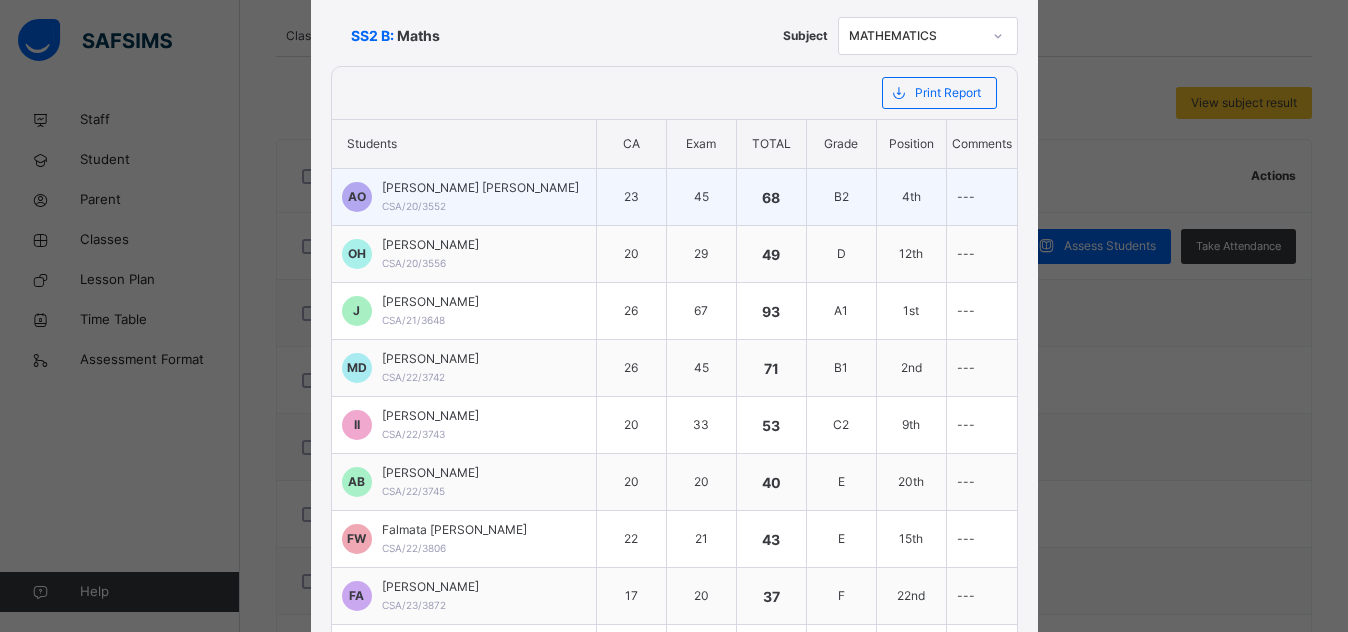 drag, startPoint x: 825, startPoint y: 361, endPoint x: 795, endPoint y: 197, distance: 166.72133 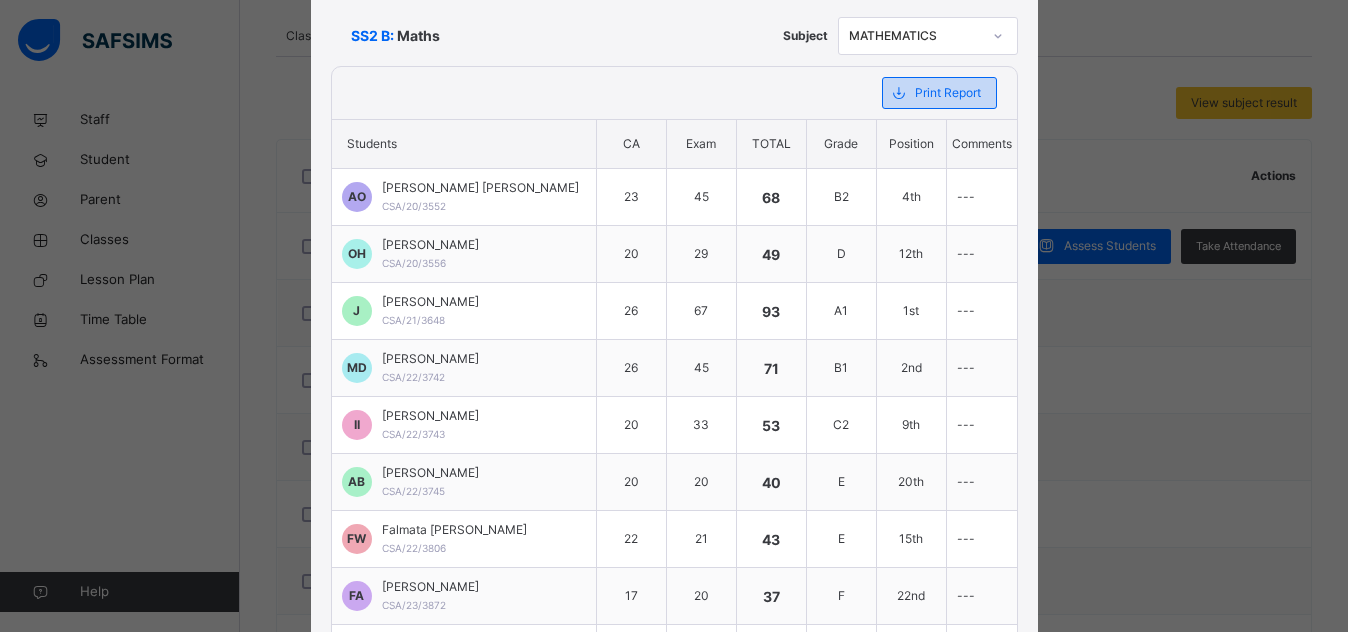 click on "Print Report" at bounding box center [948, 93] 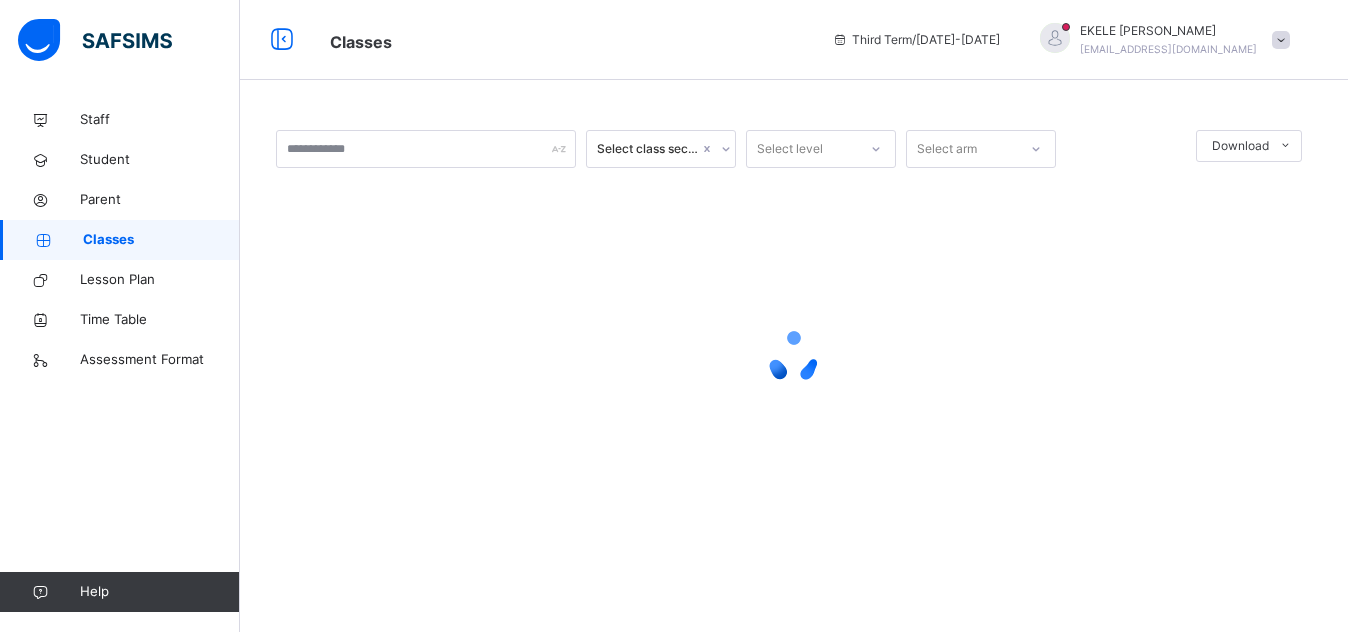 scroll, scrollTop: 0, scrollLeft: 0, axis: both 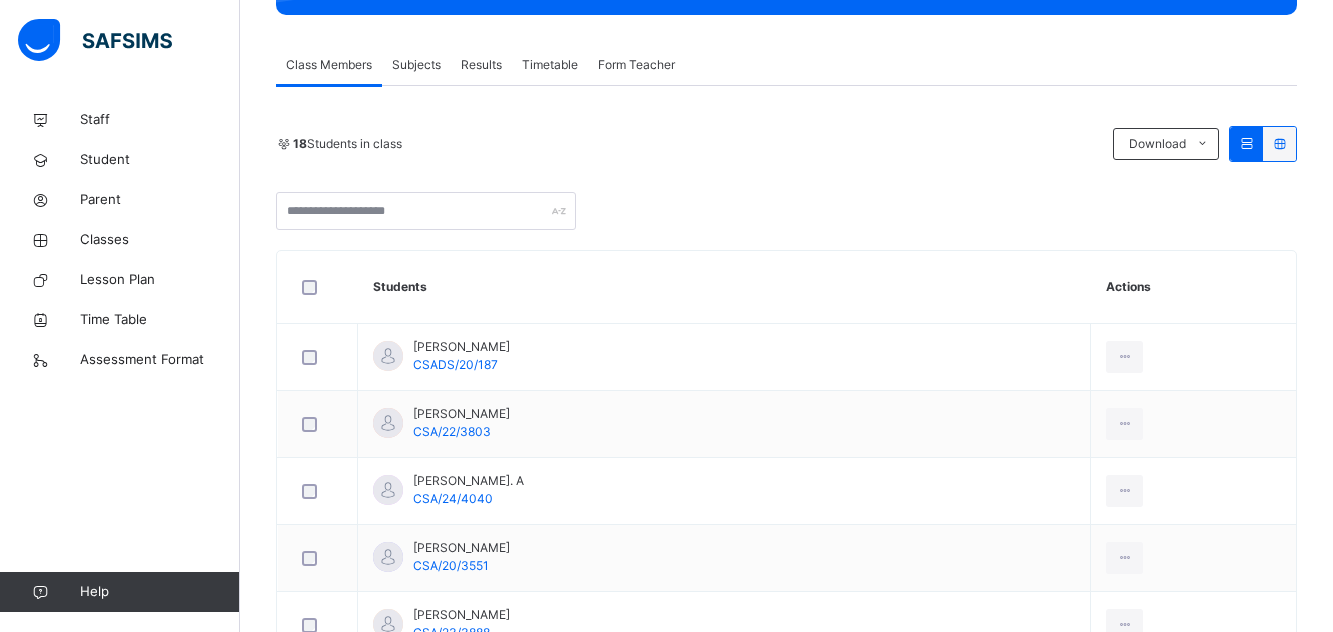 click on "Actions" at bounding box center [1193, 287] 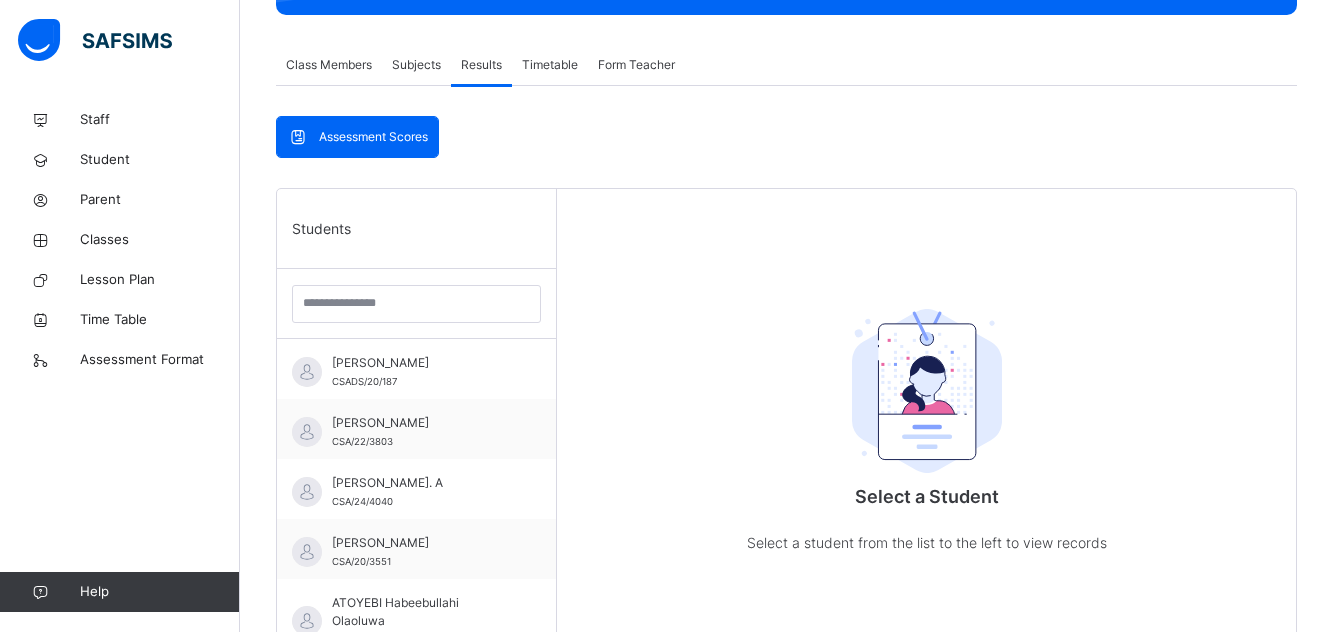 click on "Subjects" at bounding box center [416, 65] 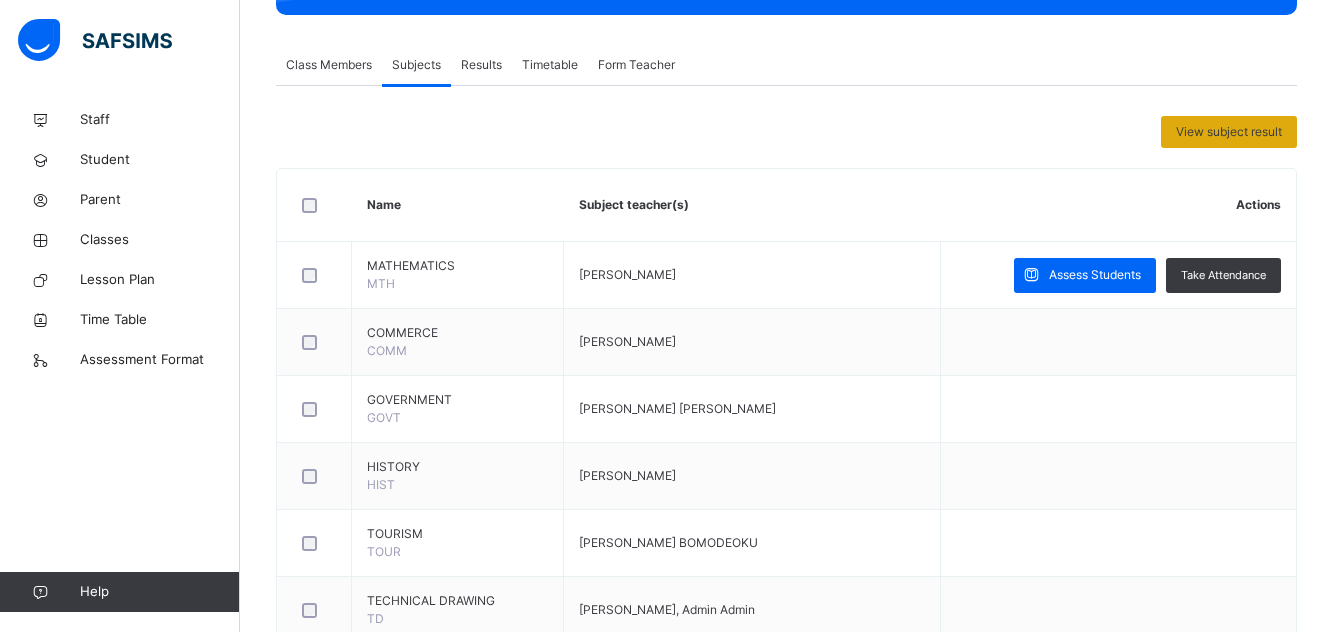 click on "View subject result" at bounding box center [1229, 132] 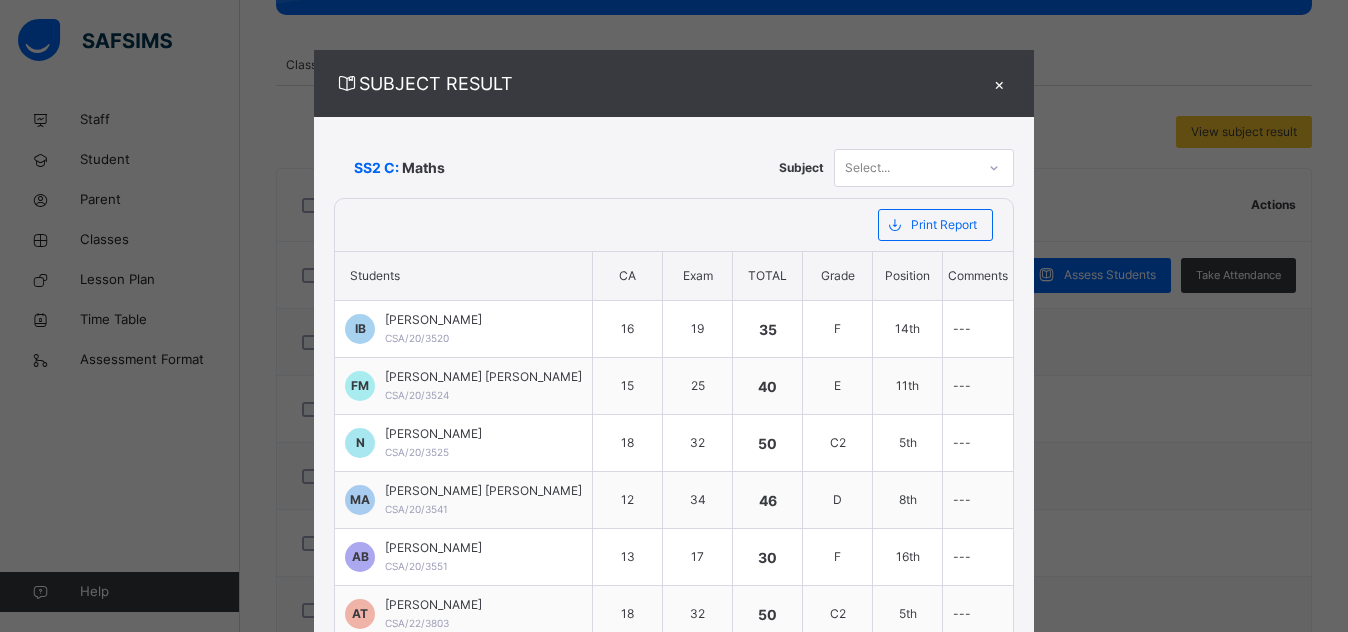 click 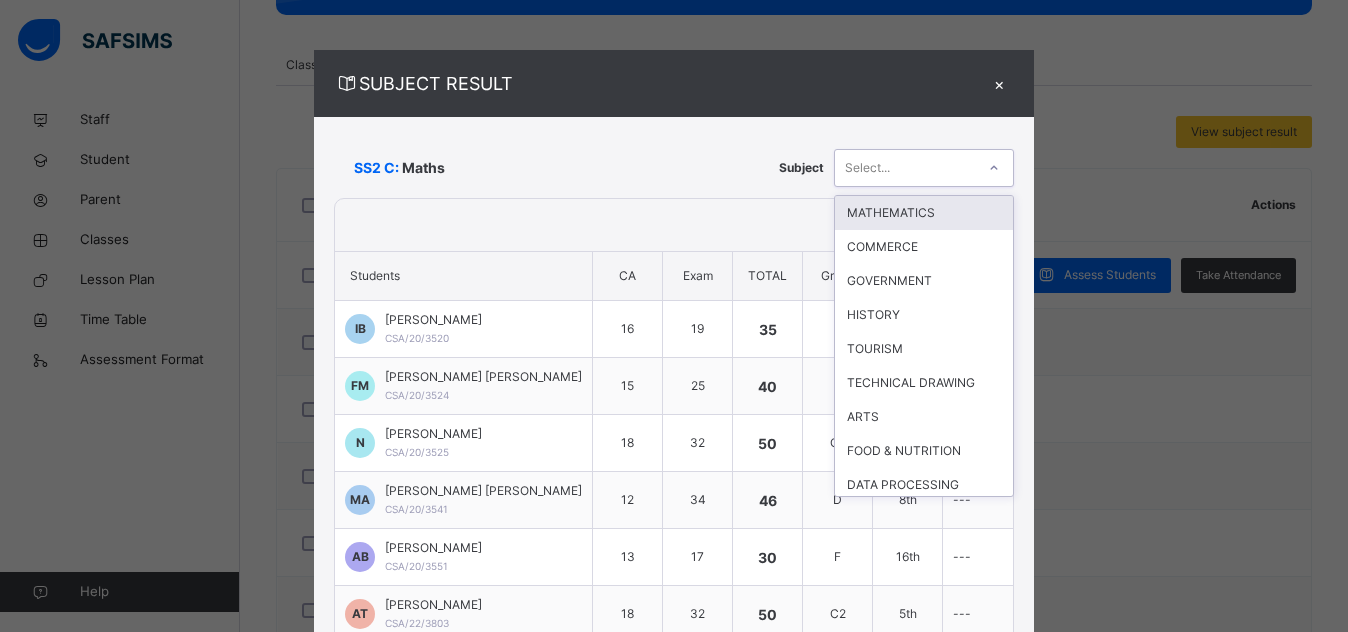 click on "MATHEMATICS" at bounding box center (924, 213) 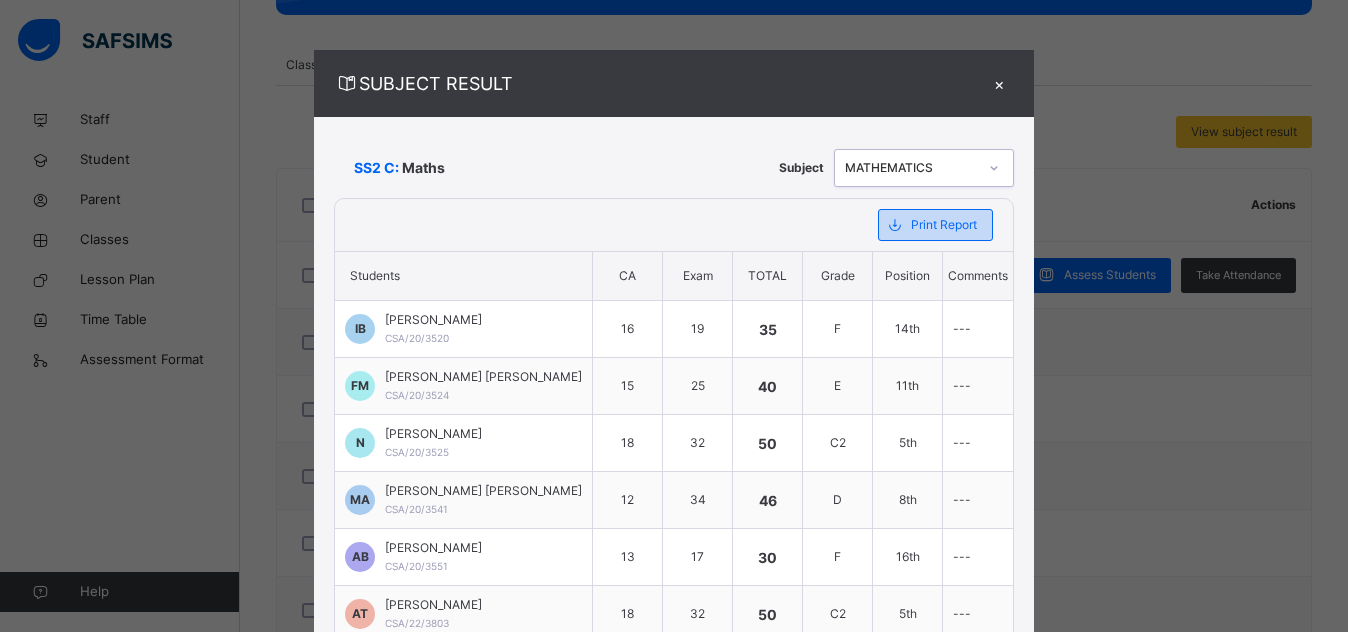 click on "Print Report" at bounding box center [944, 225] 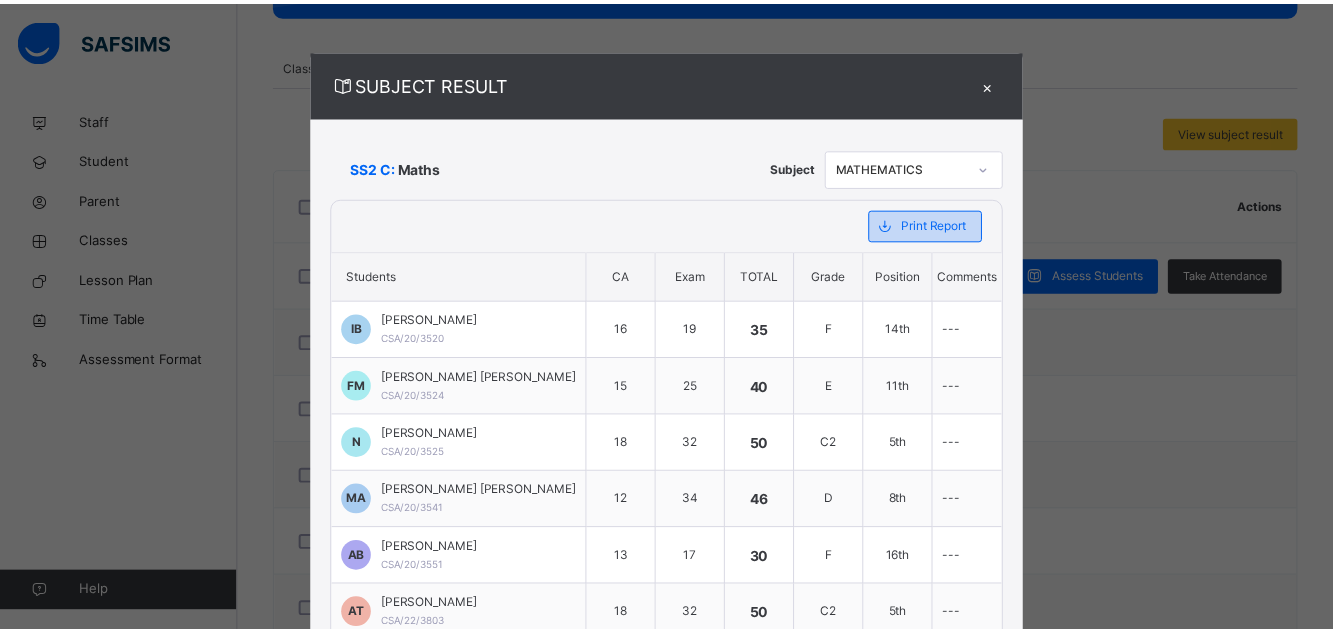 scroll, scrollTop: 0, scrollLeft: 0, axis: both 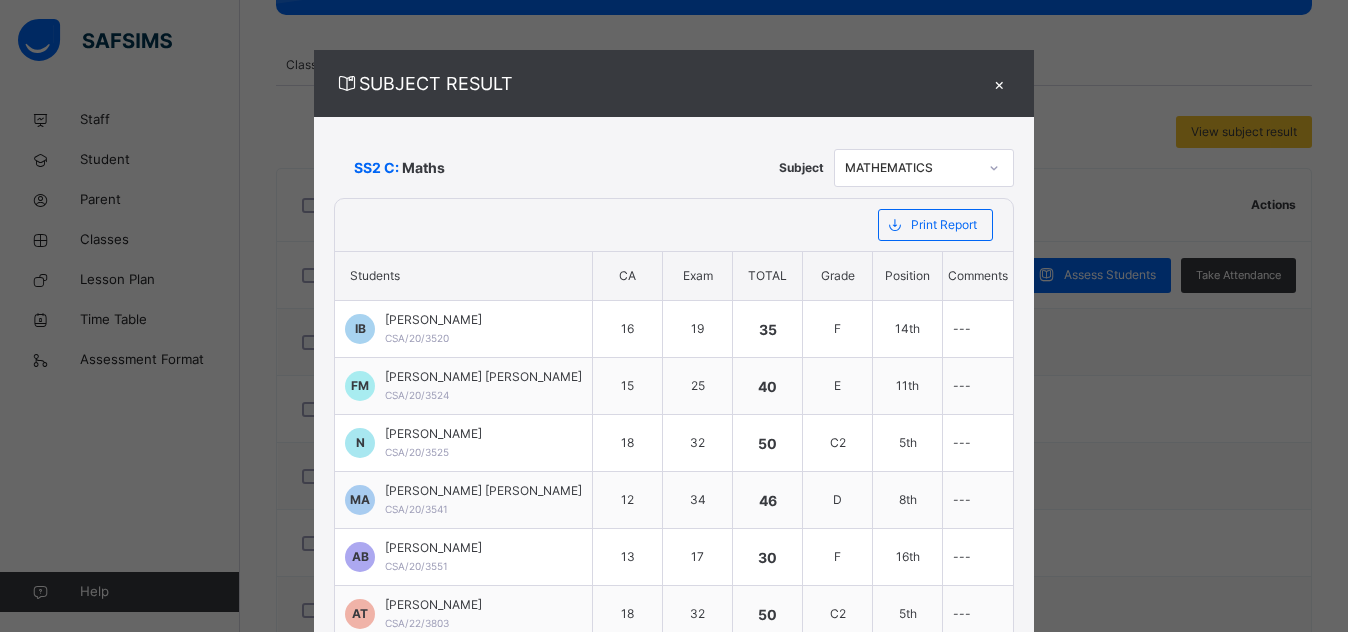 click on "×" at bounding box center (999, 83) 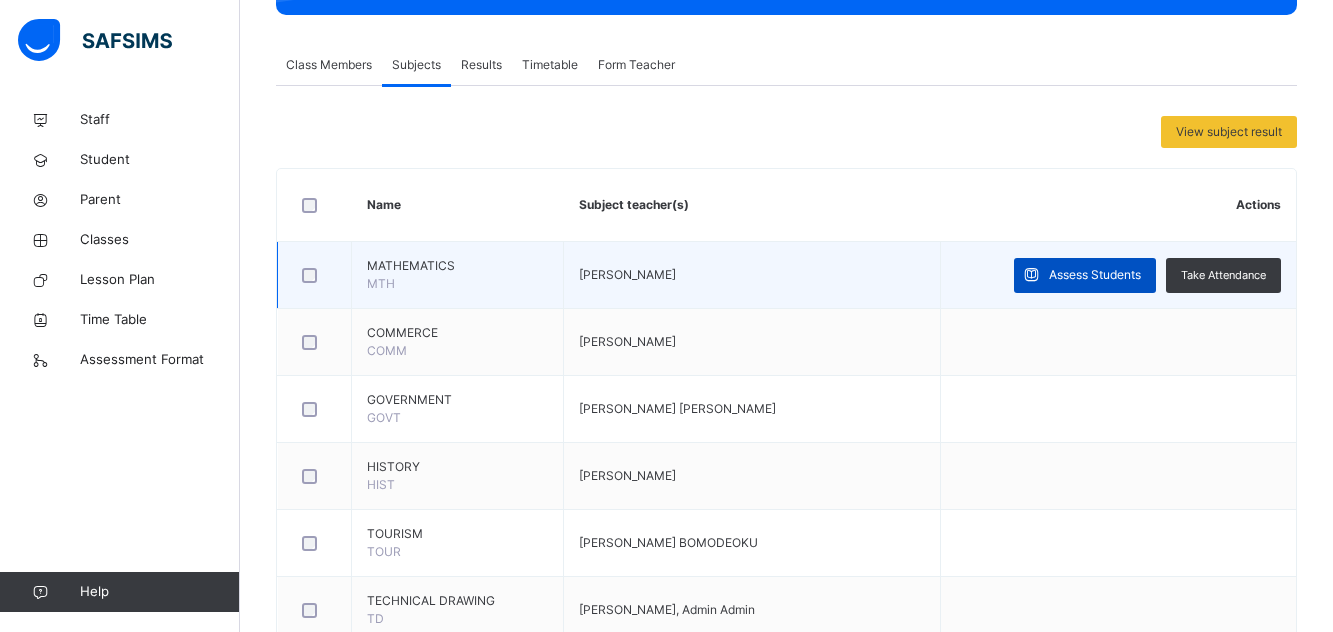 click on "Assess Students" at bounding box center [1095, 275] 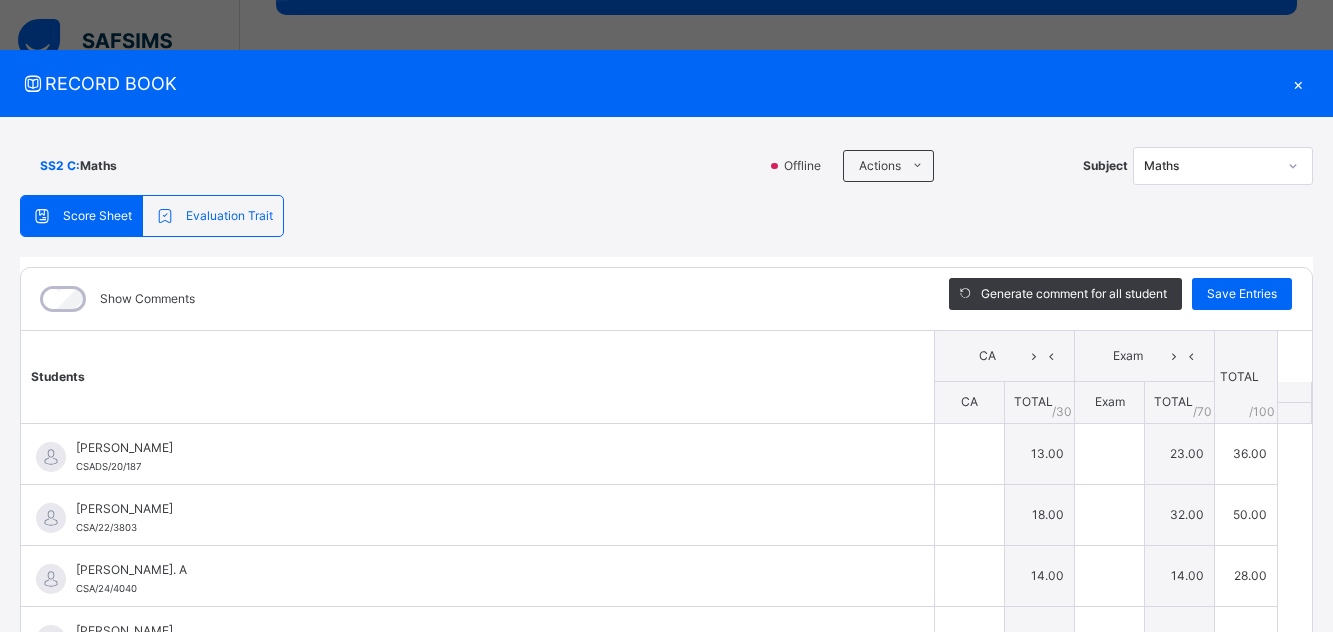 type on "**" 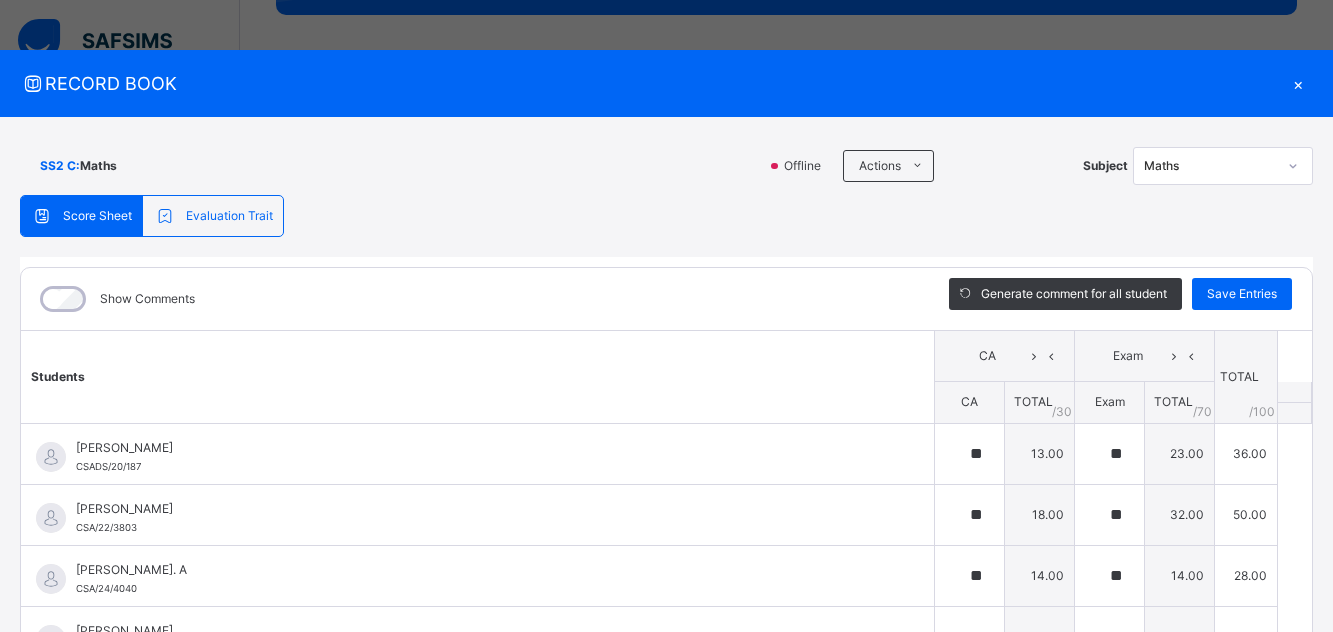 type on "**" 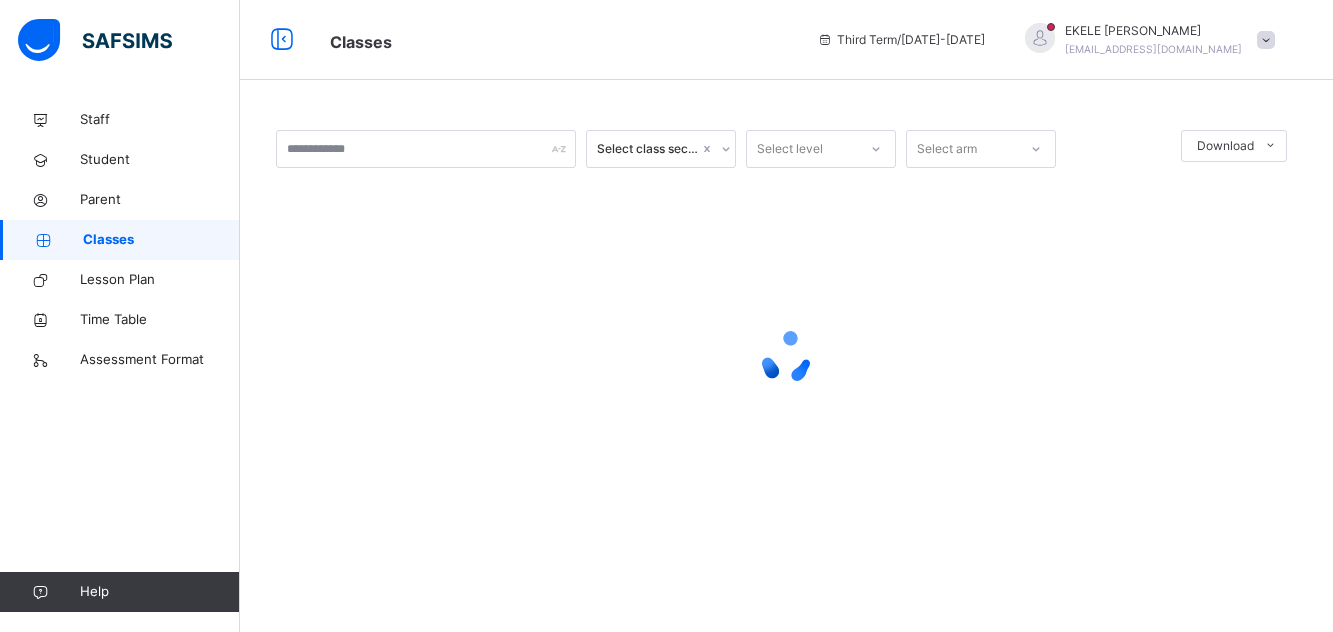 scroll, scrollTop: 0, scrollLeft: 0, axis: both 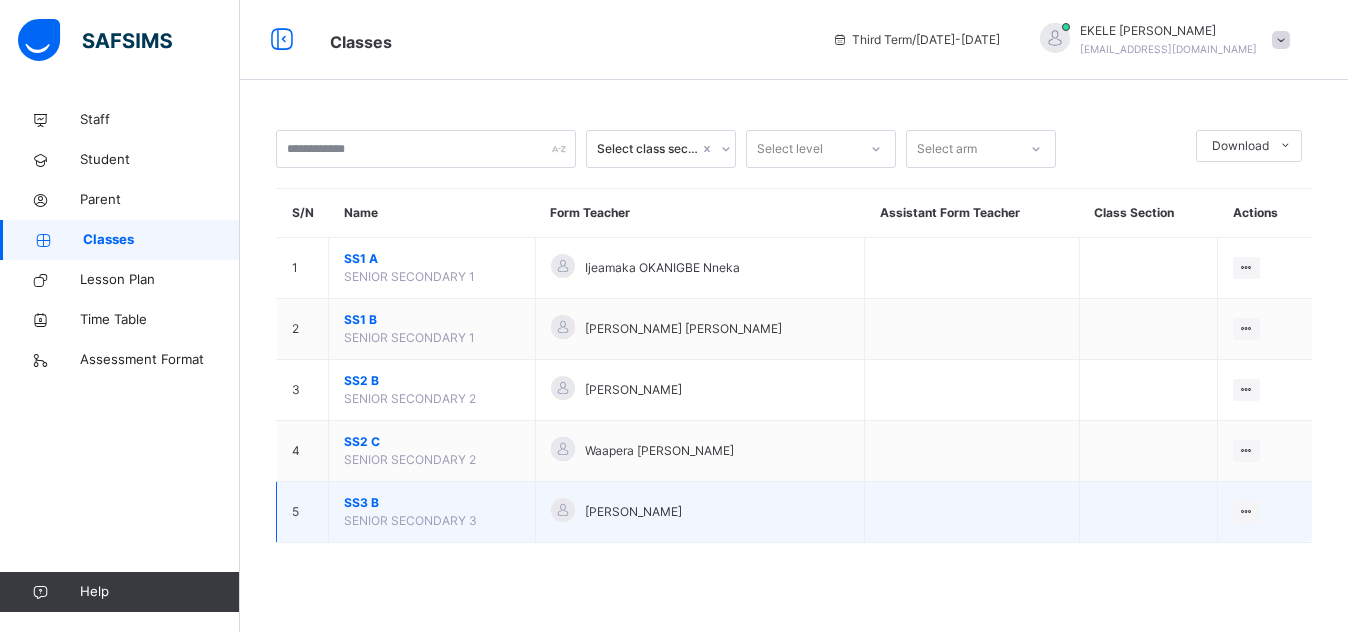 click on "SS3   B" at bounding box center (432, 503) 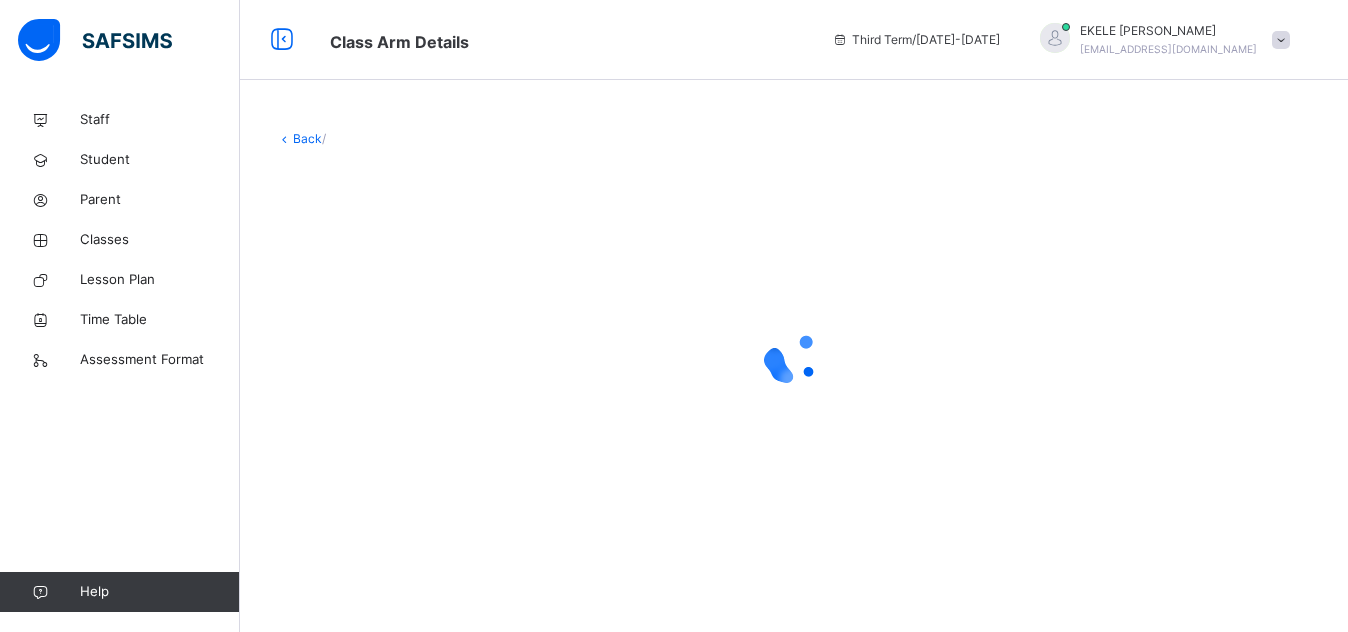 click at bounding box center [794, 358] 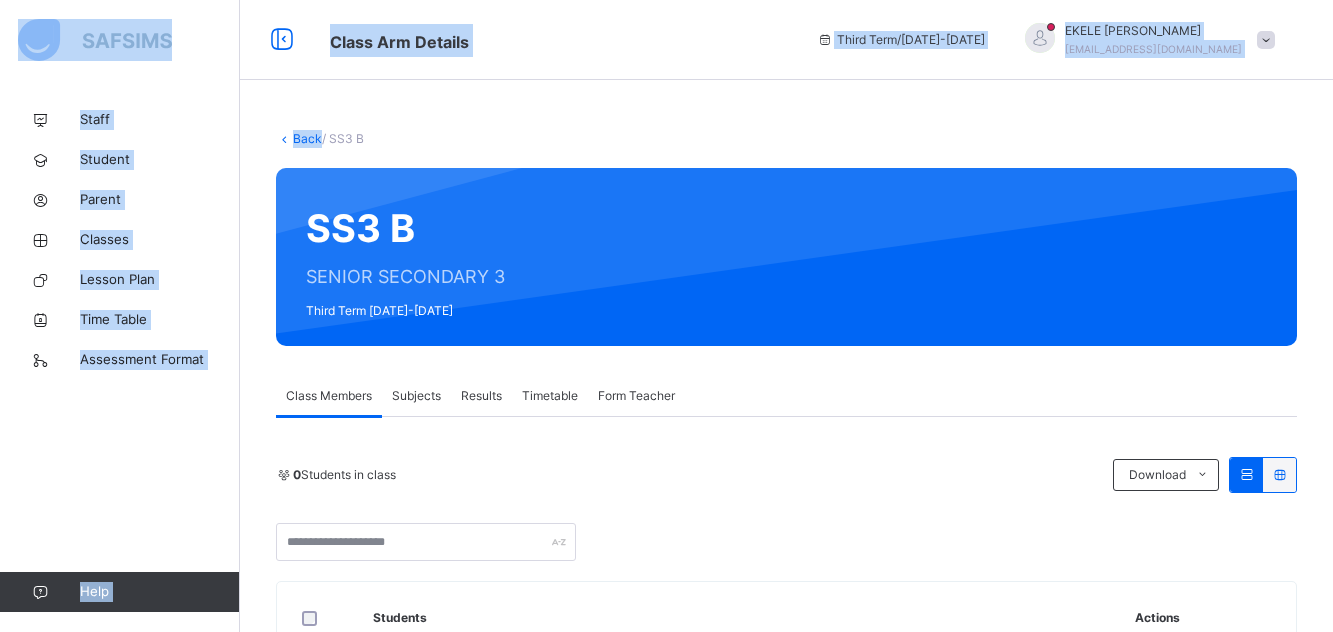 click on "0  Students in class Download Pdf Report Excel Report" at bounding box center (786, 509) 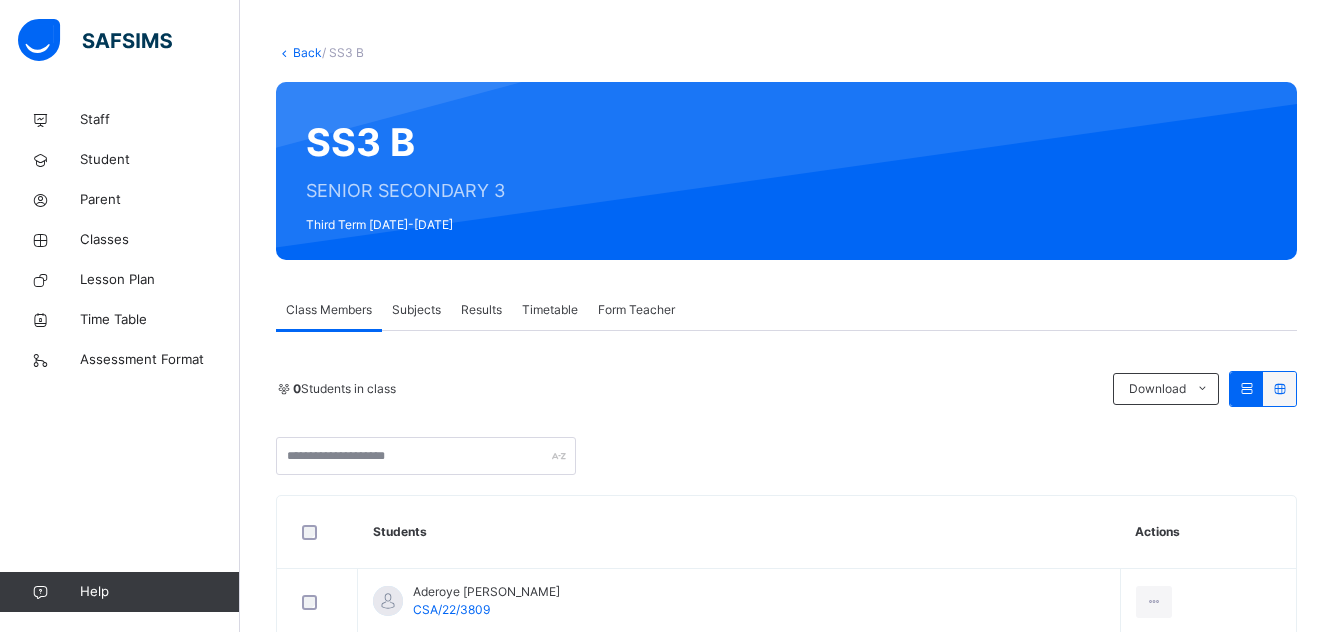 scroll, scrollTop: 120, scrollLeft: 0, axis: vertical 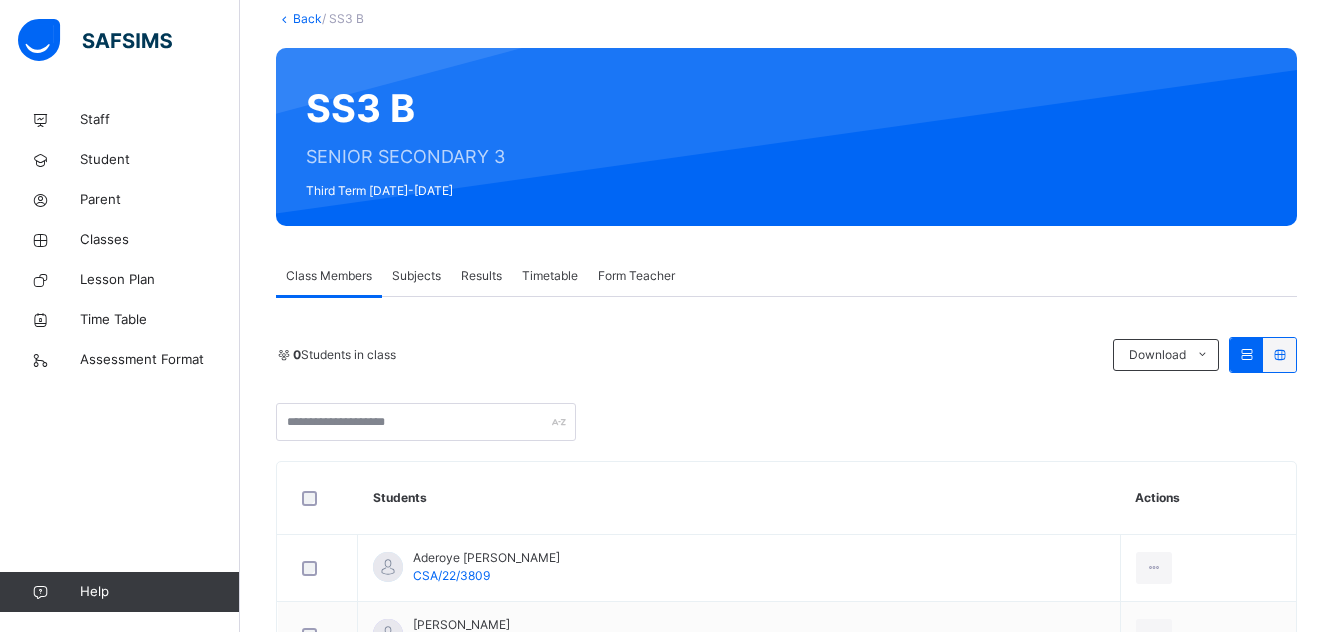 click on "Subjects" at bounding box center [416, 276] 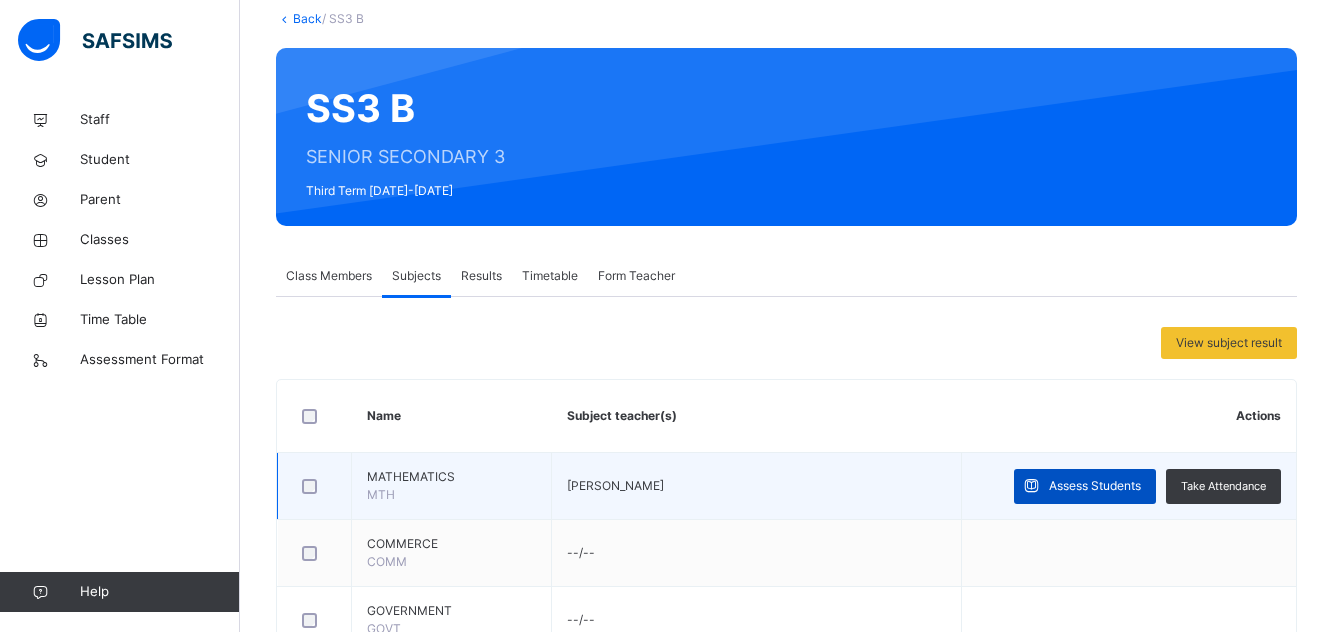 click on "Assess Students" at bounding box center [1095, 486] 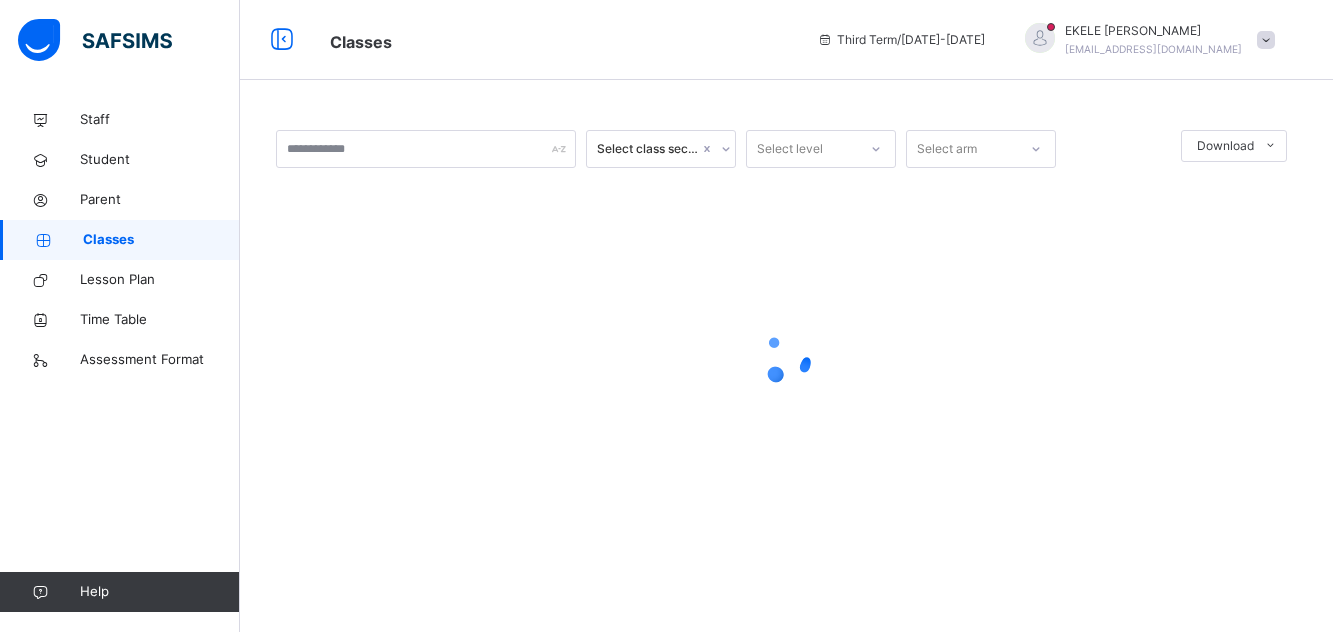 scroll, scrollTop: 0, scrollLeft: 0, axis: both 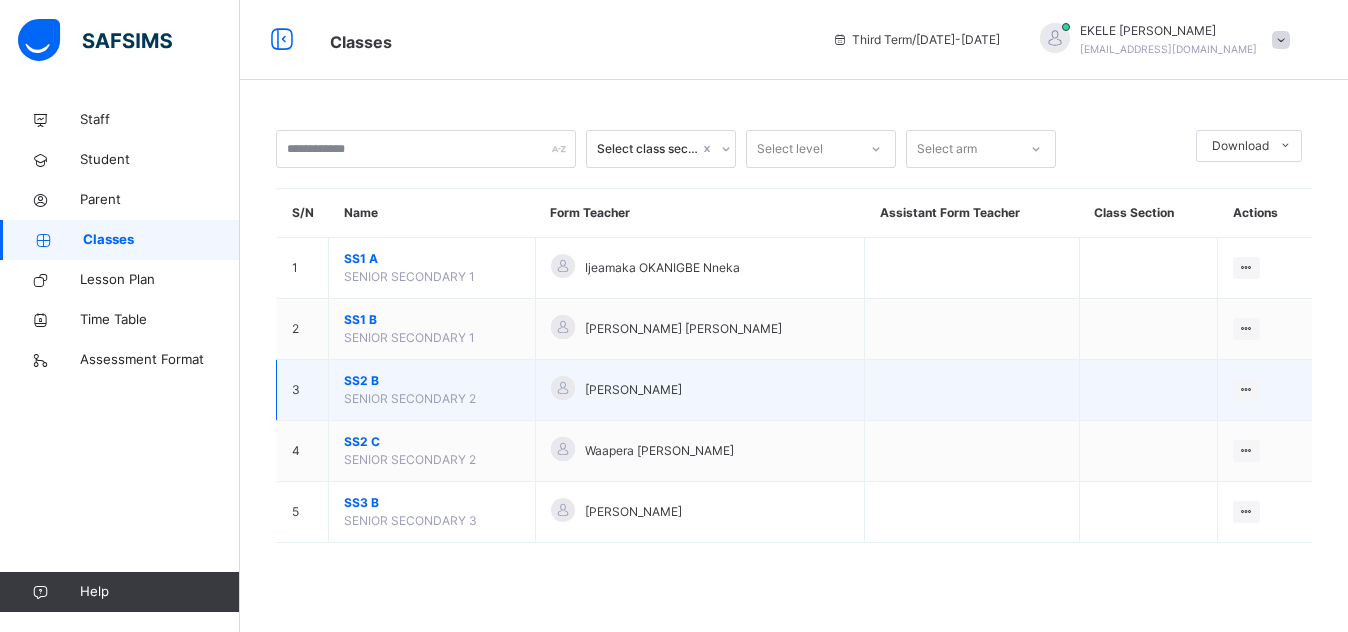 click on "SS2   B" at bounding box center [432, 381] 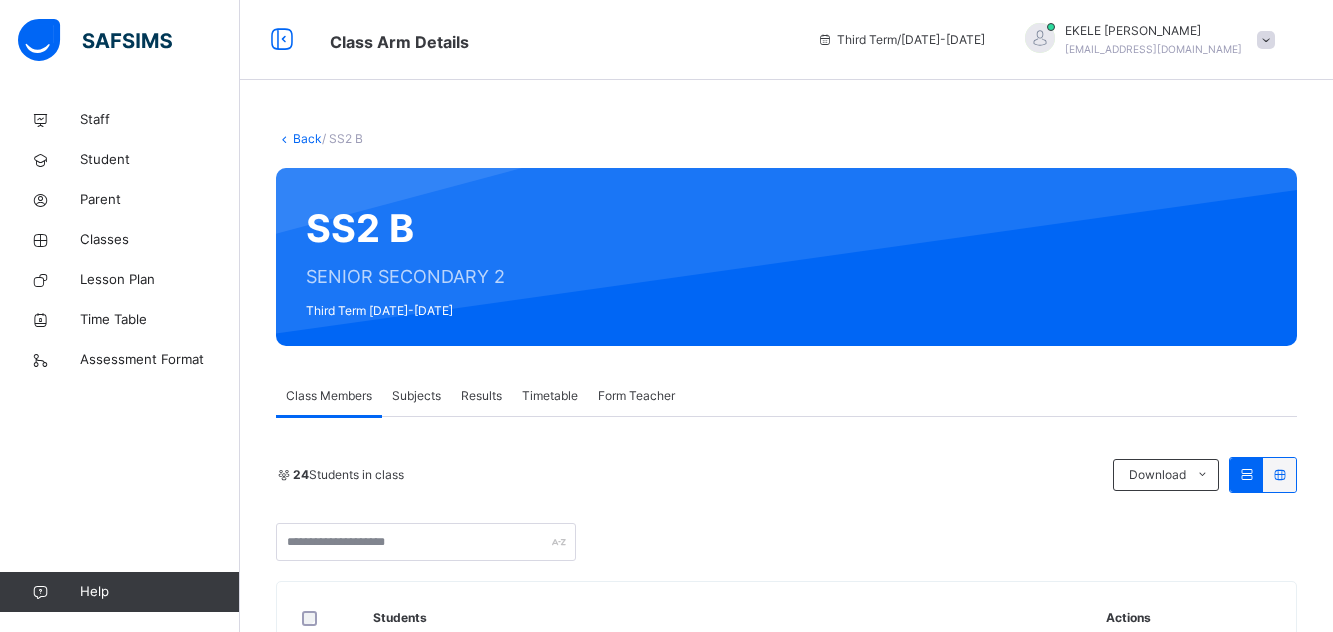 click on "Subjects" at bounding box center [416, 396] 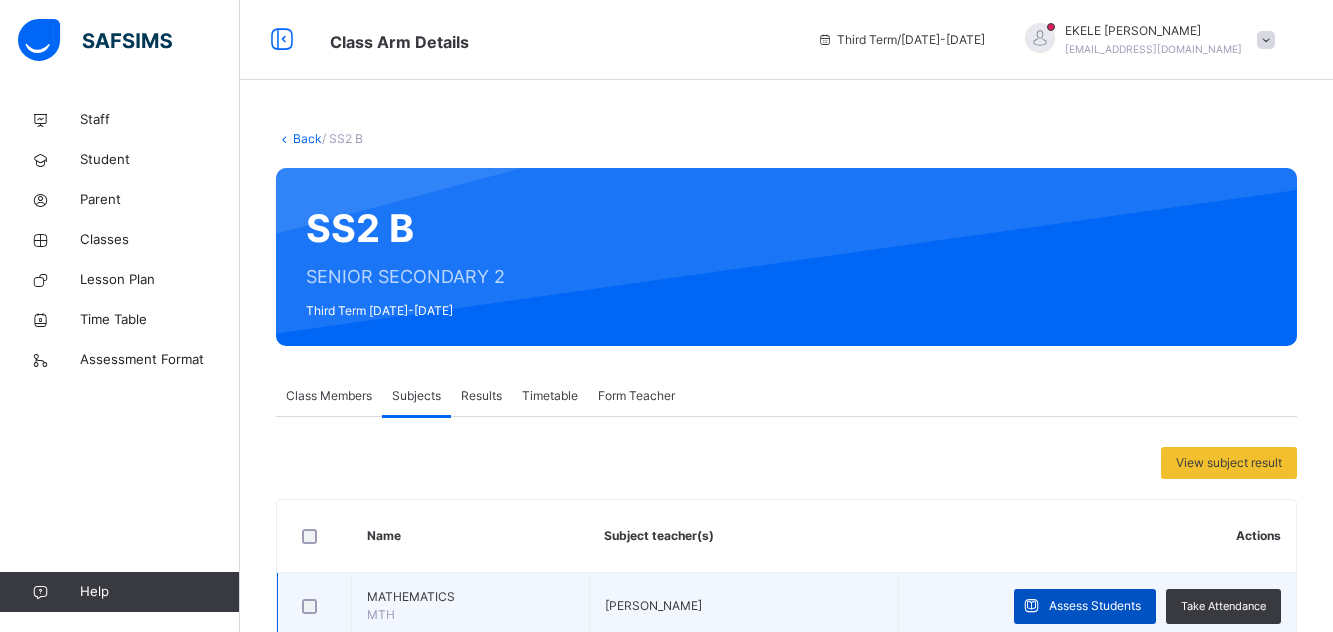 click on "Assess Students" at bounding box center (1095, 606) 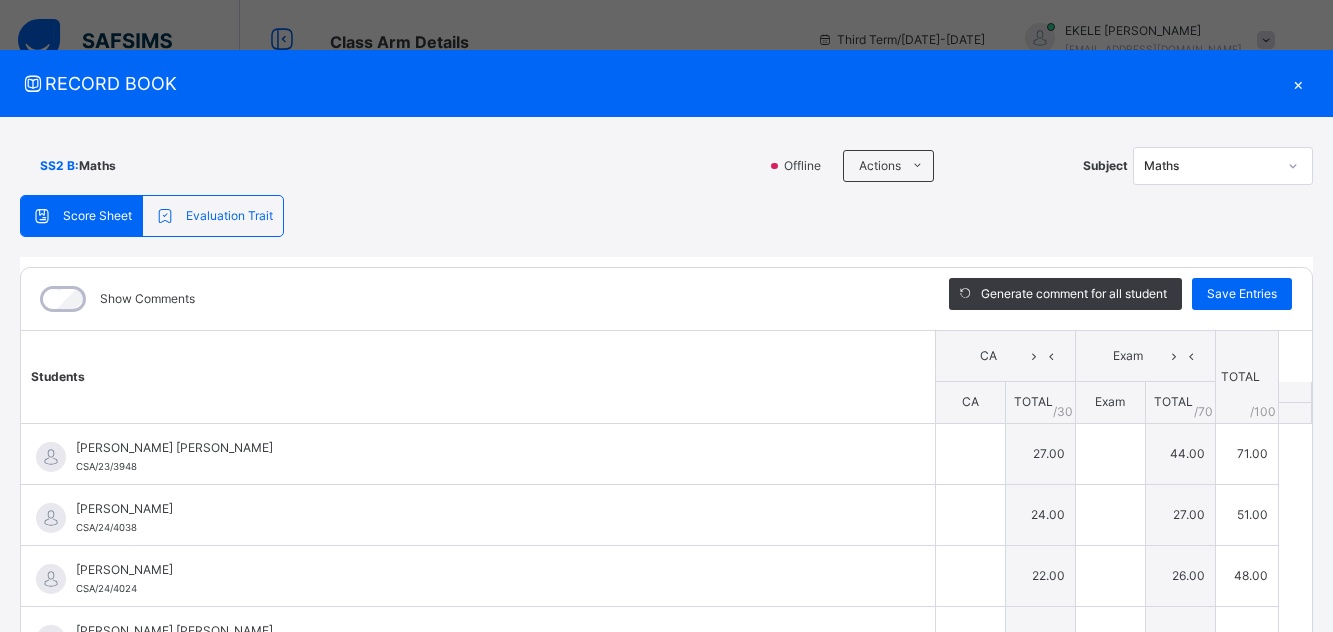 type on "**" 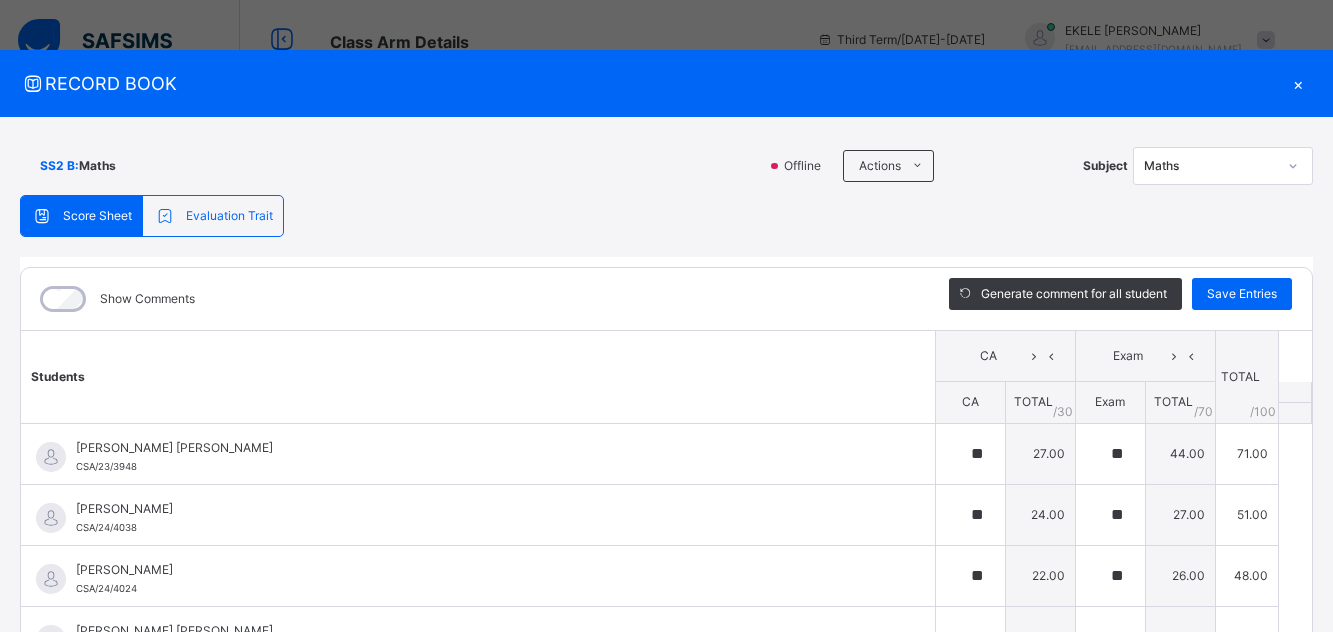 type on "**" 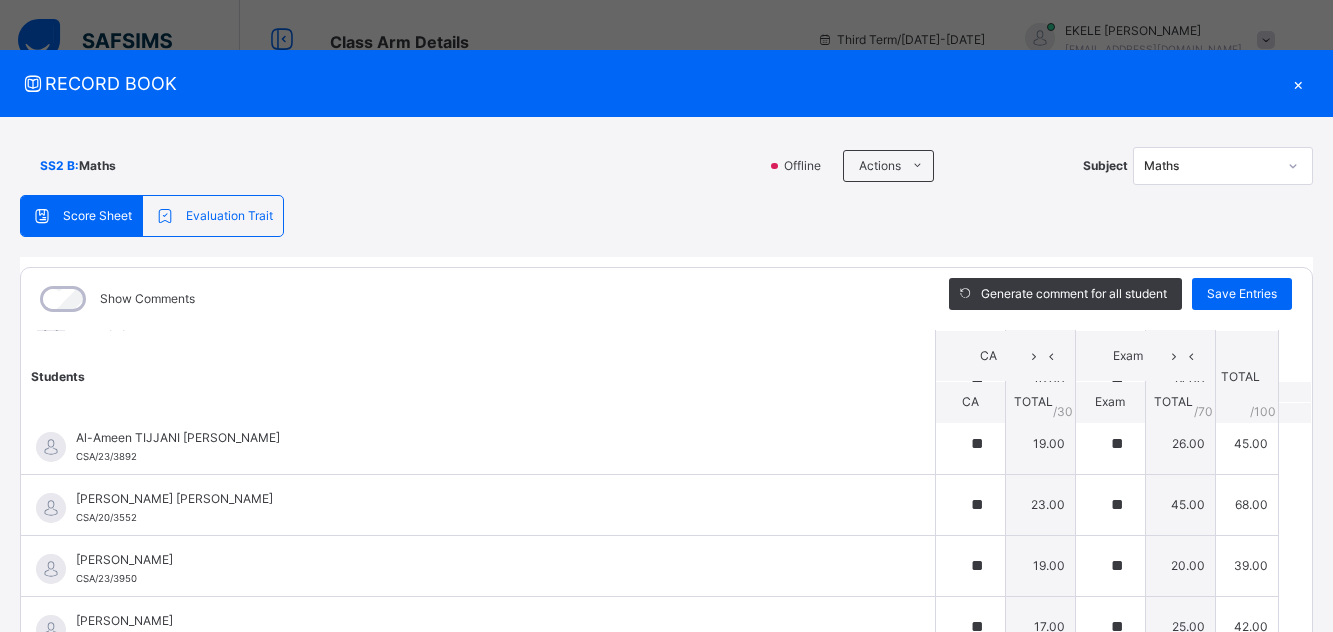 scroll, scrollTop: 279, scrollLeft: 0, axis: vertical 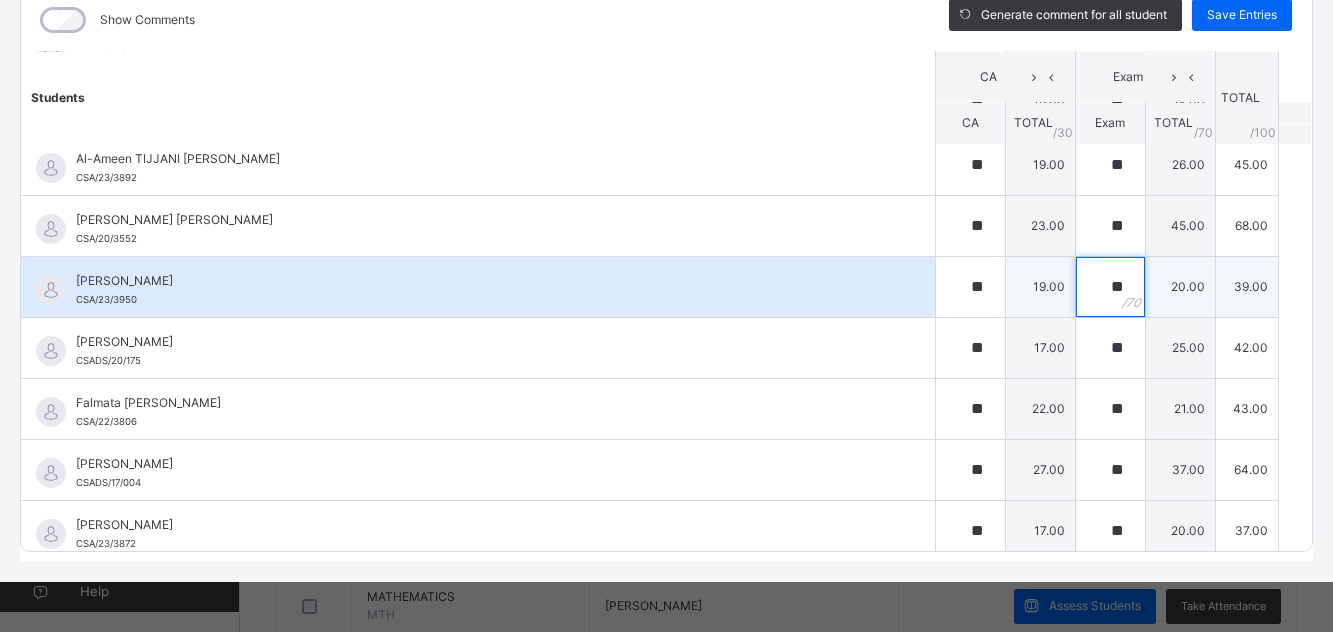 click on "**" at bounding box center [1110, 287] 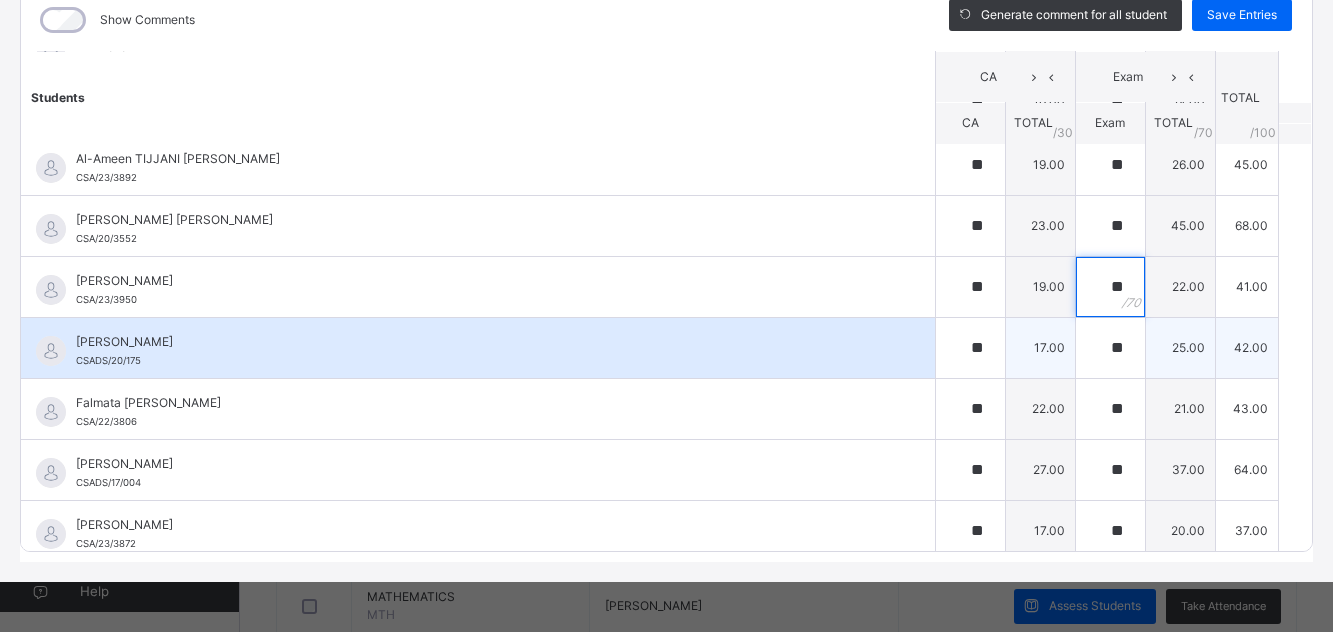 type on "**" 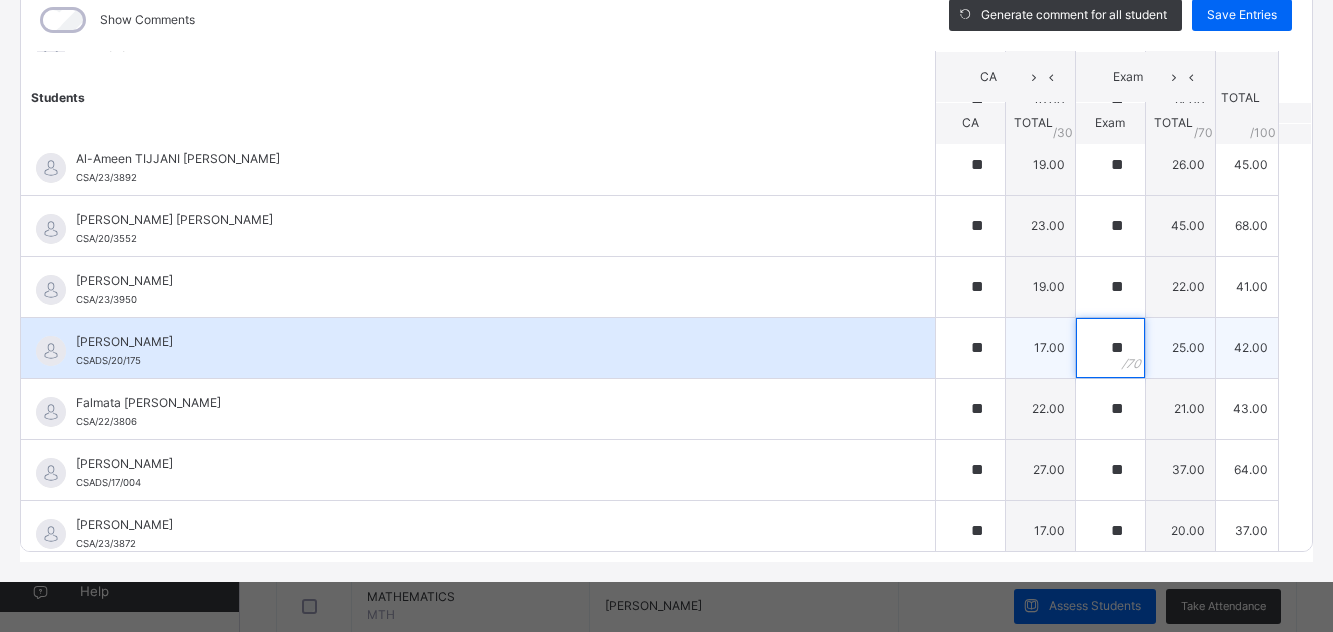 click on "**" at bounding box center (1110, 348) 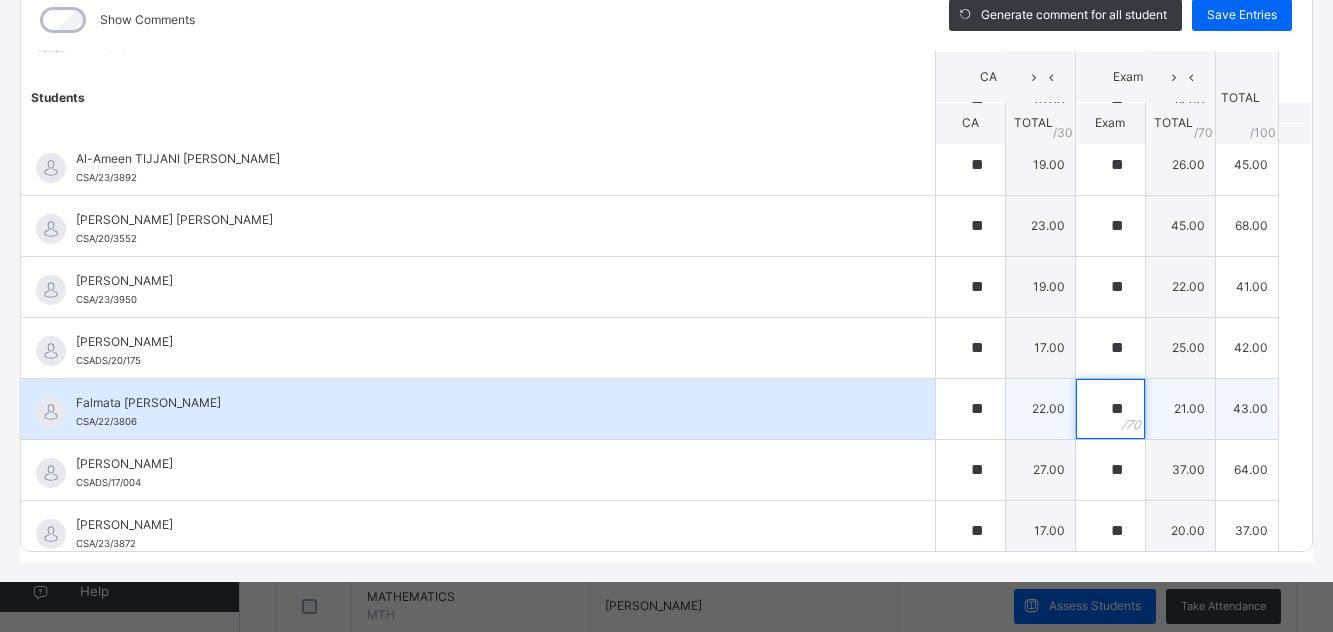 click on "**" at bounding box center (1110, 409) 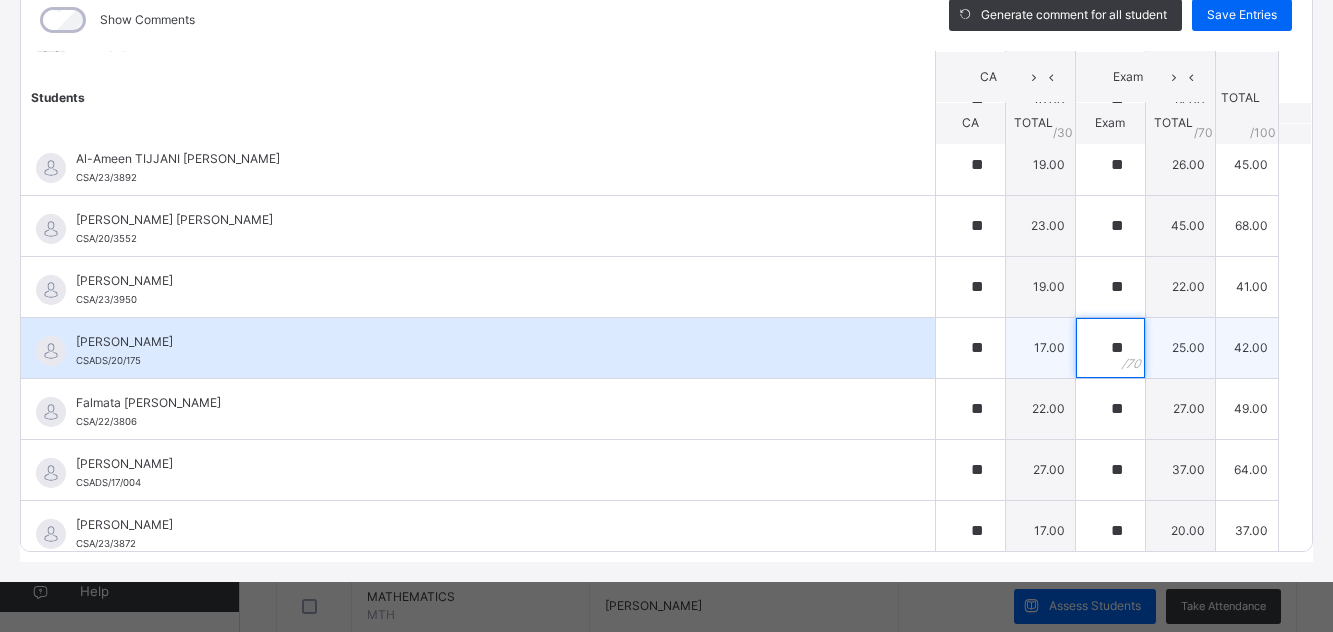 click on "**" at bounding box center [1110, 348] 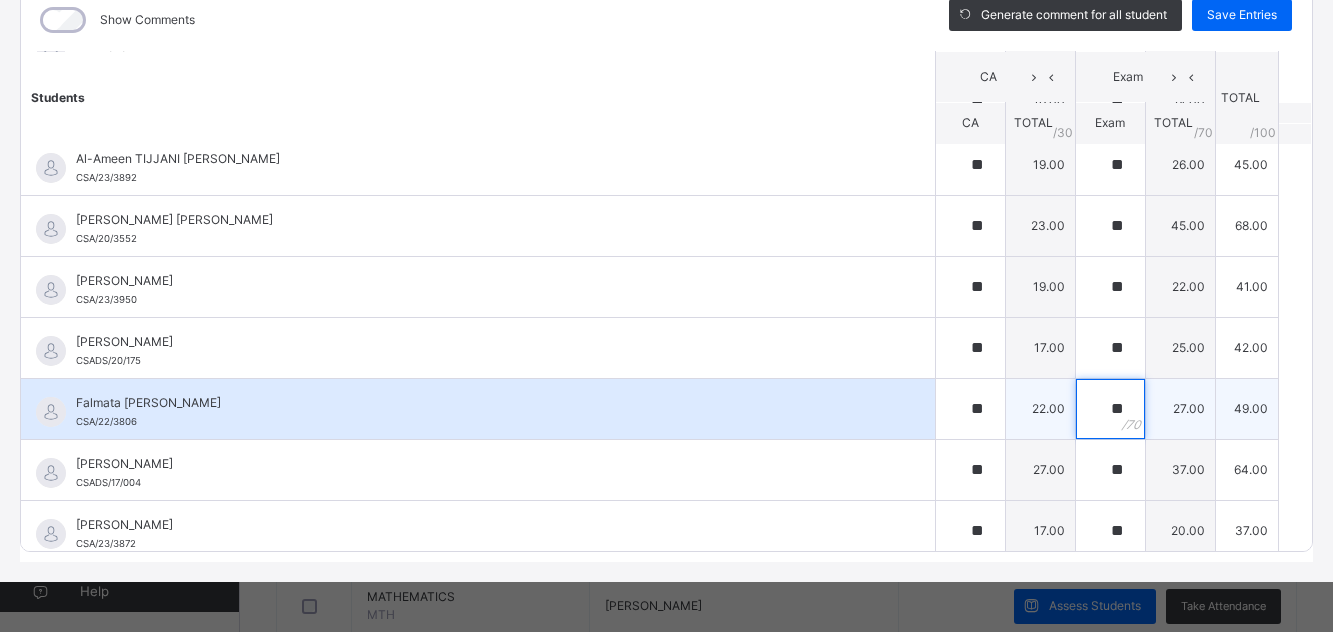 click on "**" at bounding box center [1110, 409] 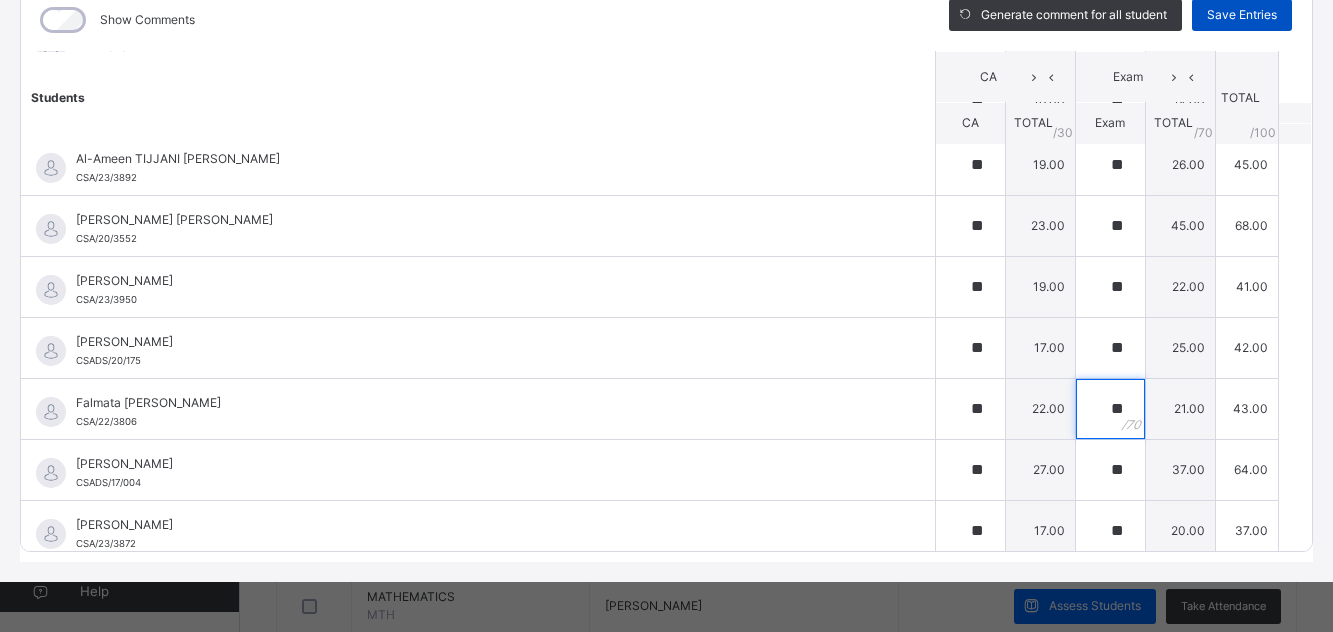 type on "**" 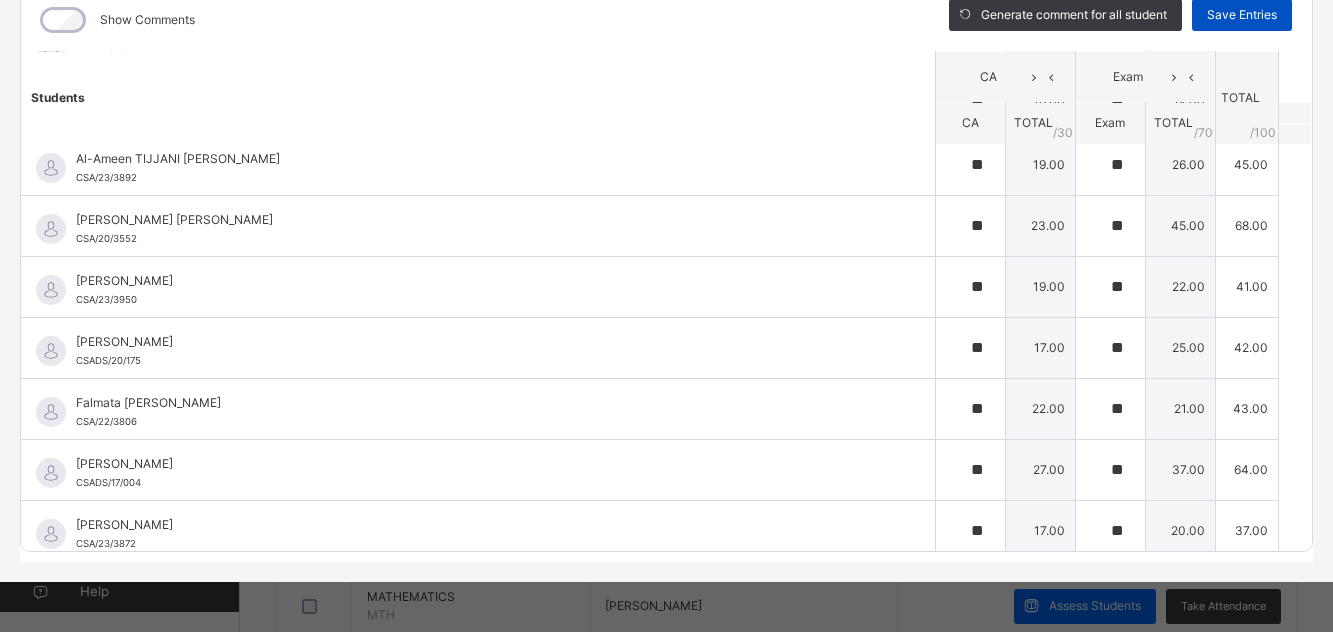 click on "Save Entries" at bounding box center (1242, 15) 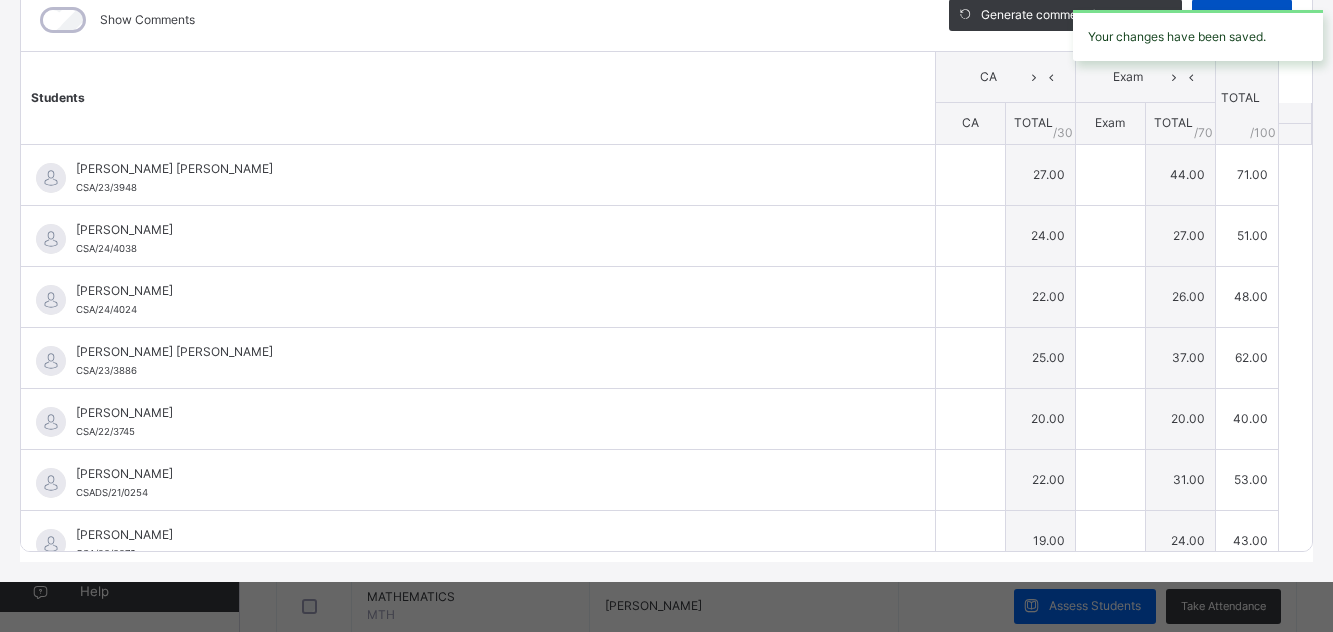 type on "**" 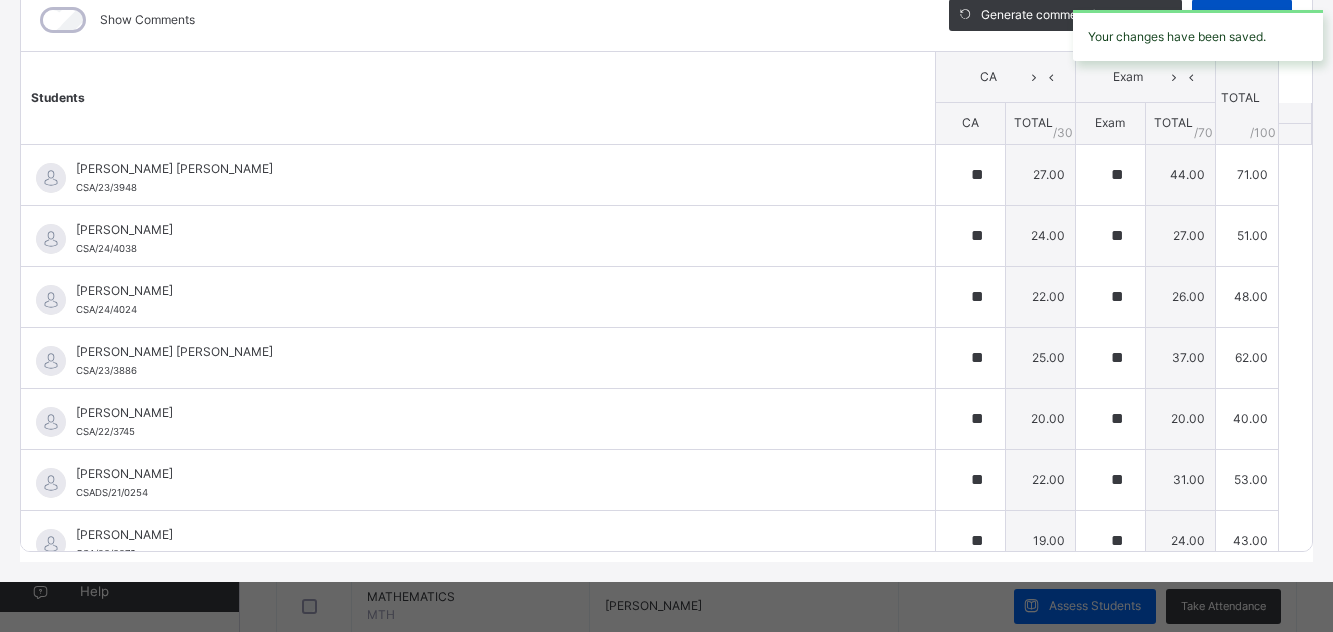 type on "**" 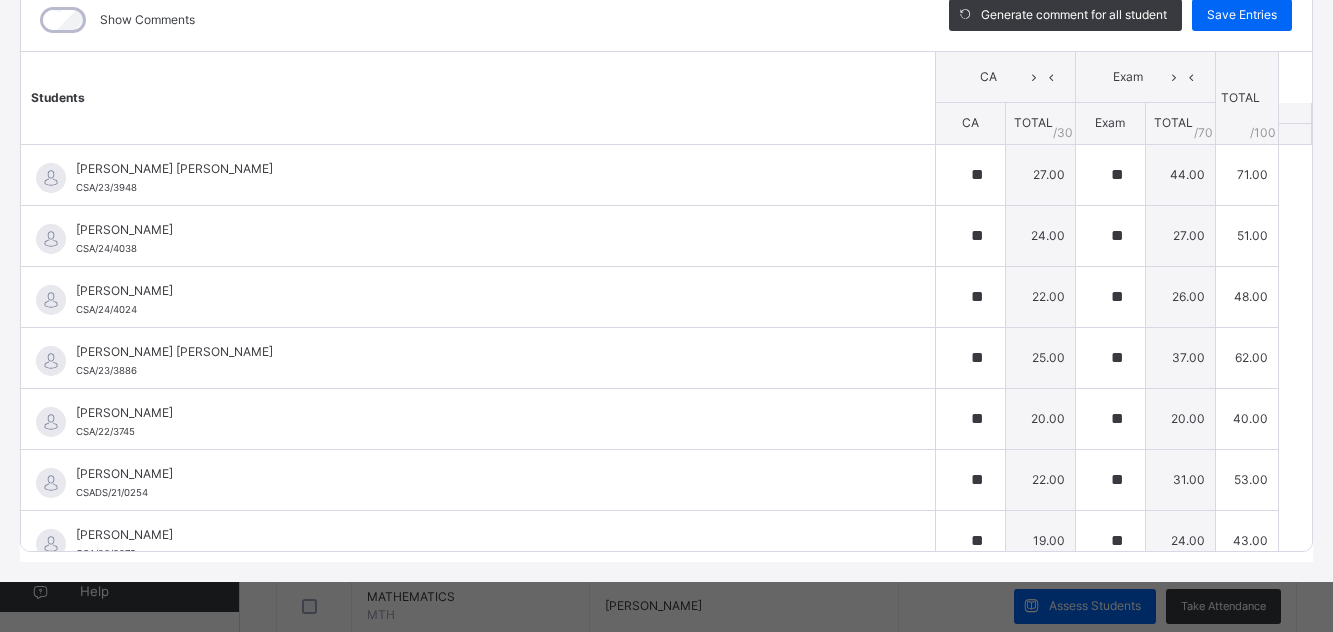 scroll, scrollTop: 437, scrollLeft: 0, axis: vertical 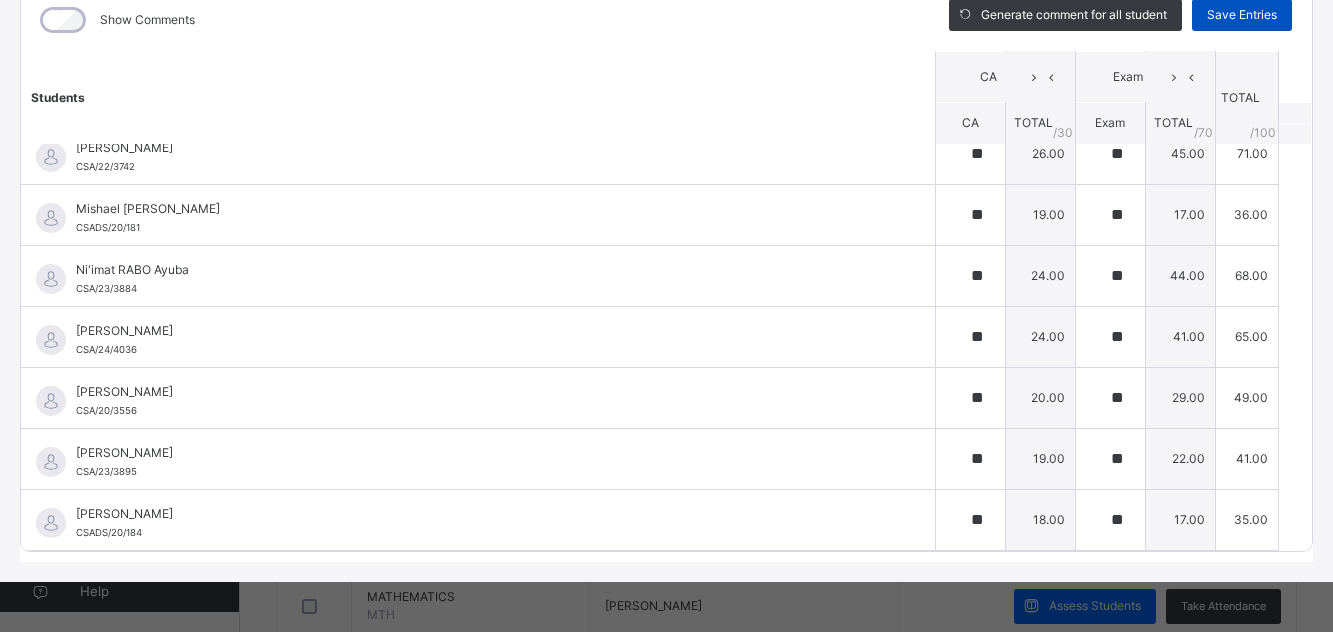 click on "Save Entries" at bounding box center (1242, 15) 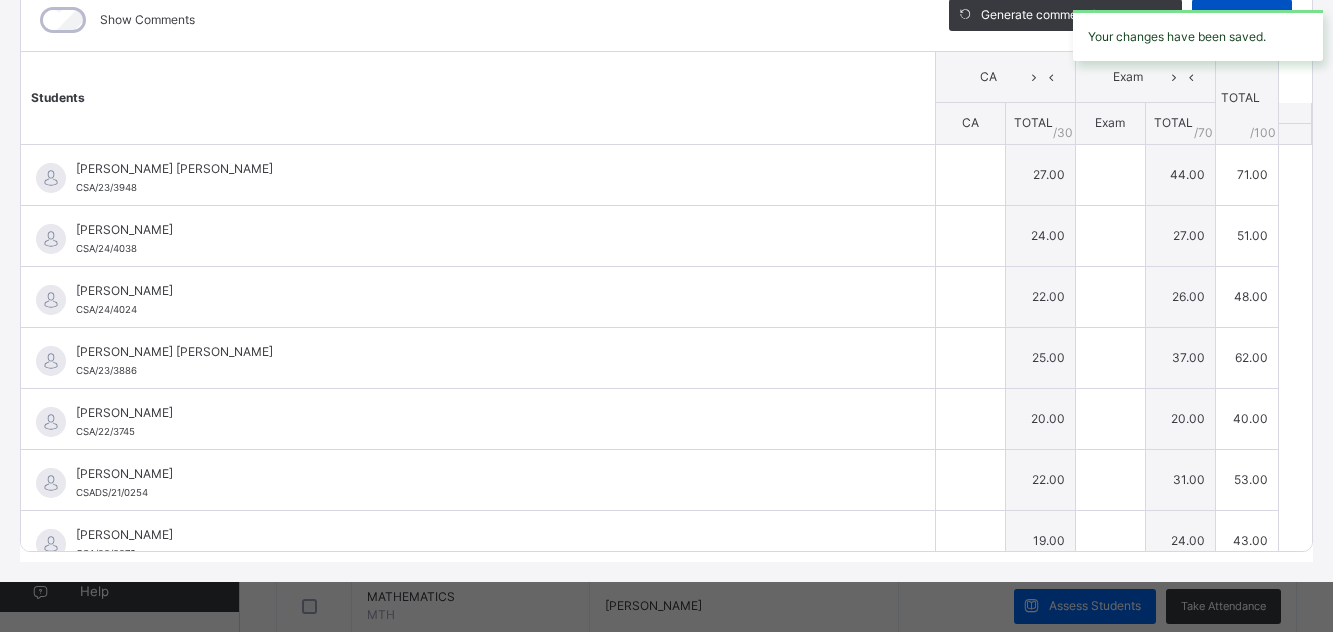 type on "**" 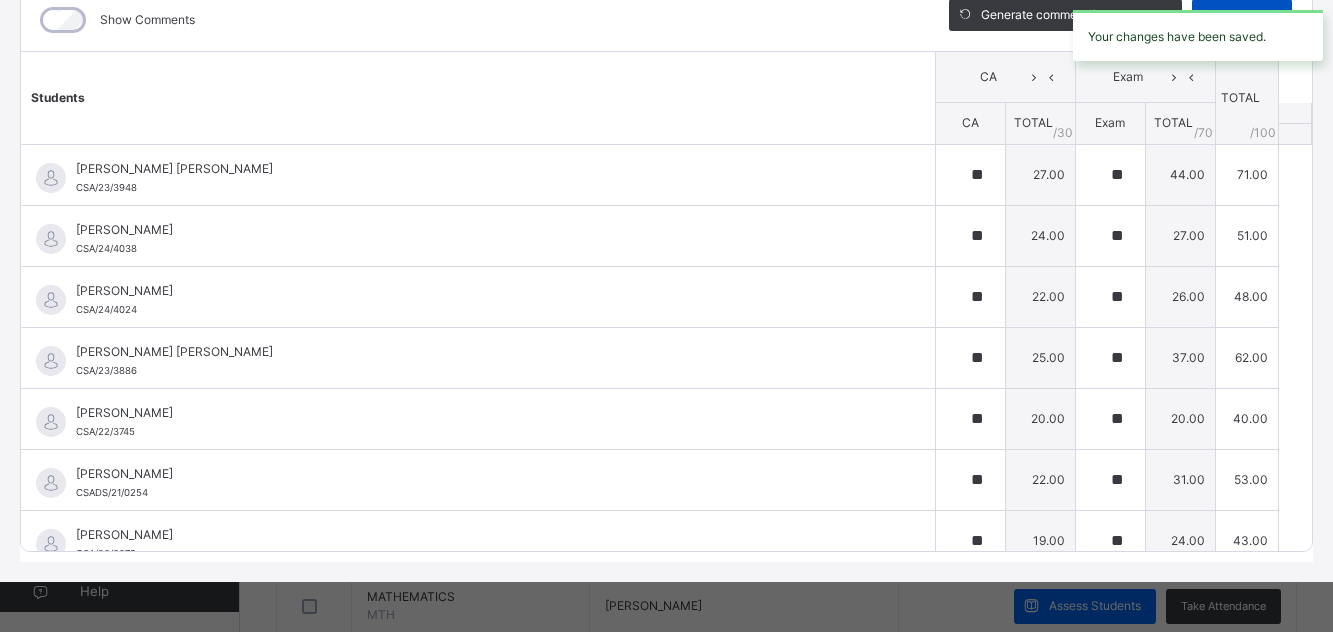 type on "**" 